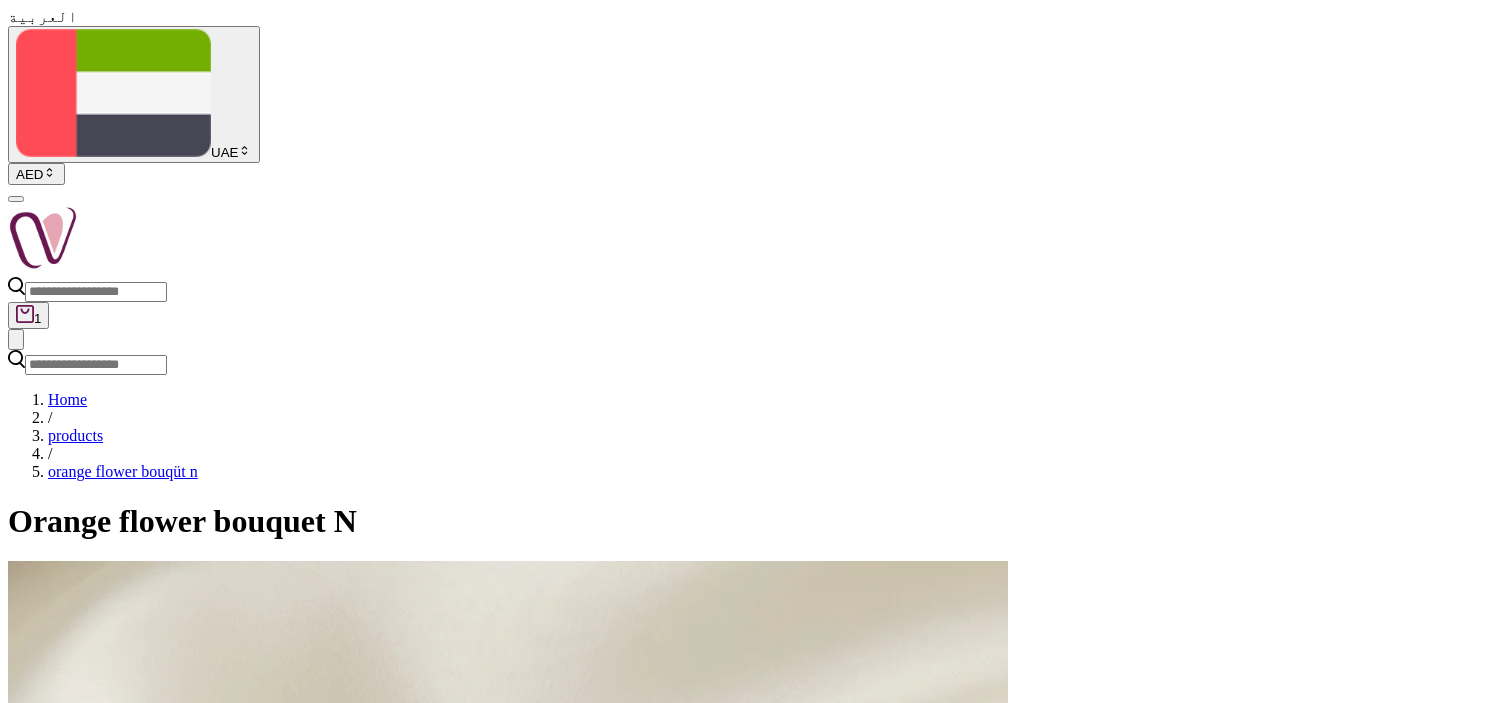 scroll, scrollTop: 0, scrollLeft: 0, axis: both 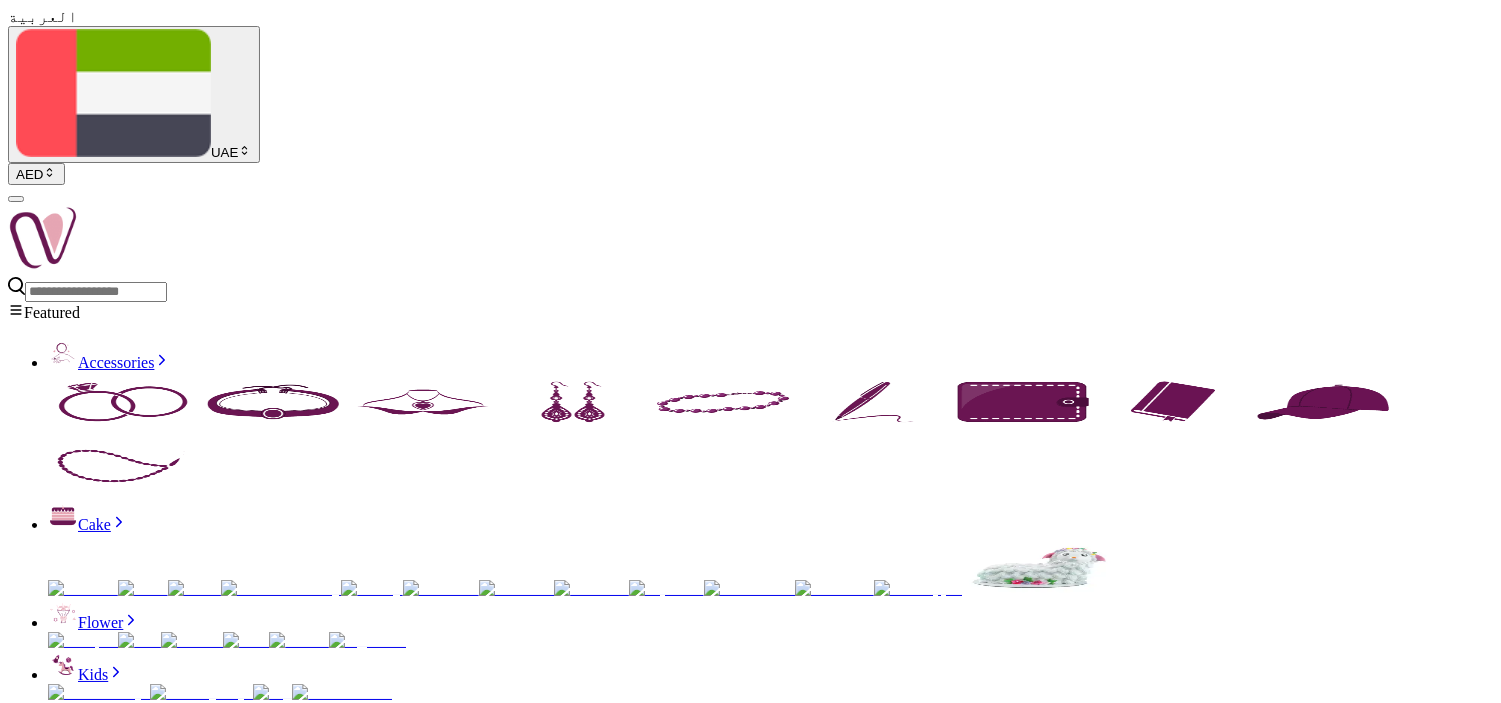 click on "La Merveille Magnétique gift box with select milk chocolate. A little delight with irresistible chocolate cream, crispy crepes, crunchy hazelnuts, and crisped rice. A daily wonder that’s magnetically rewarding.Patchi Chocolate Count: 16 pieces Packaging: Patchi Bag Care instructions: Preferably placed in a cool place." at bounding box center [750, 4702] 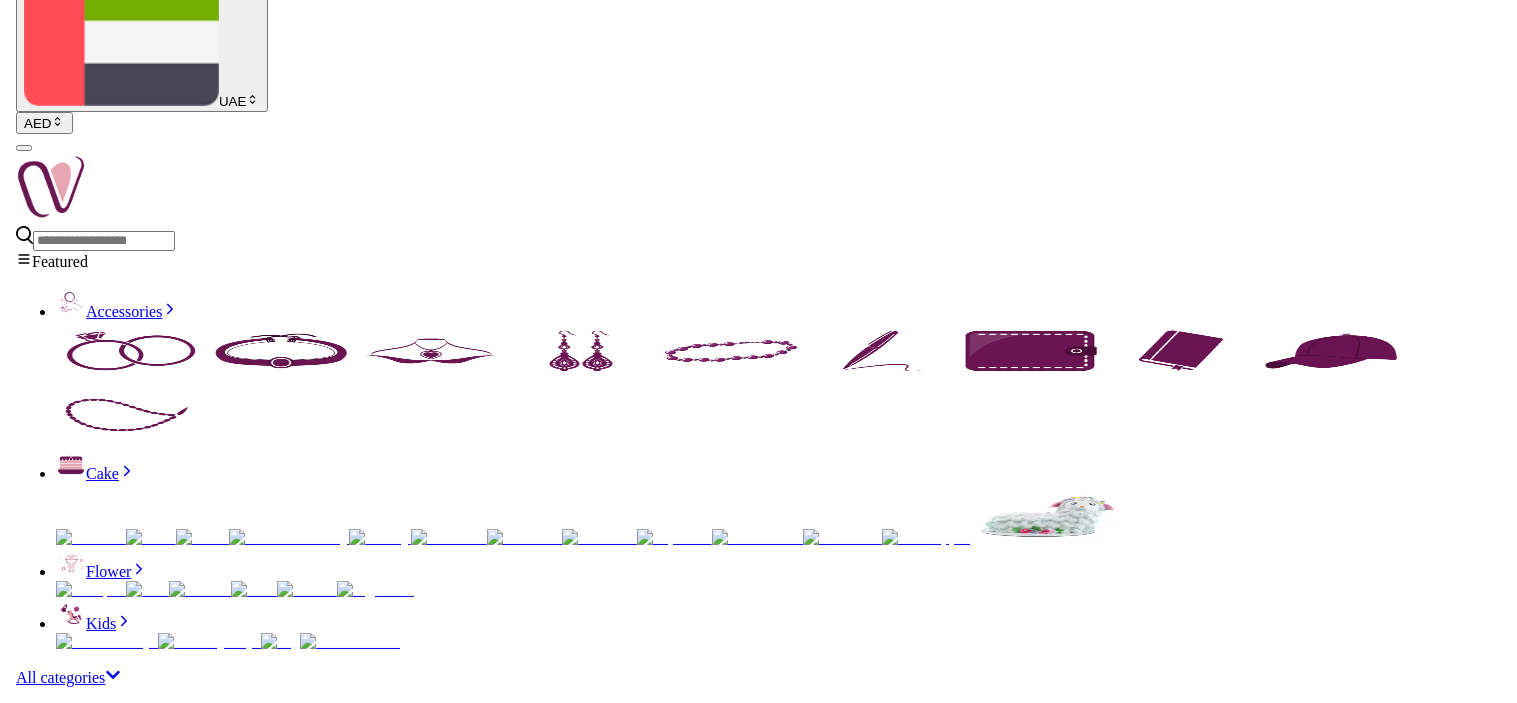 scroll, scrollTop: 0, scrollLeft: 0, axis: both 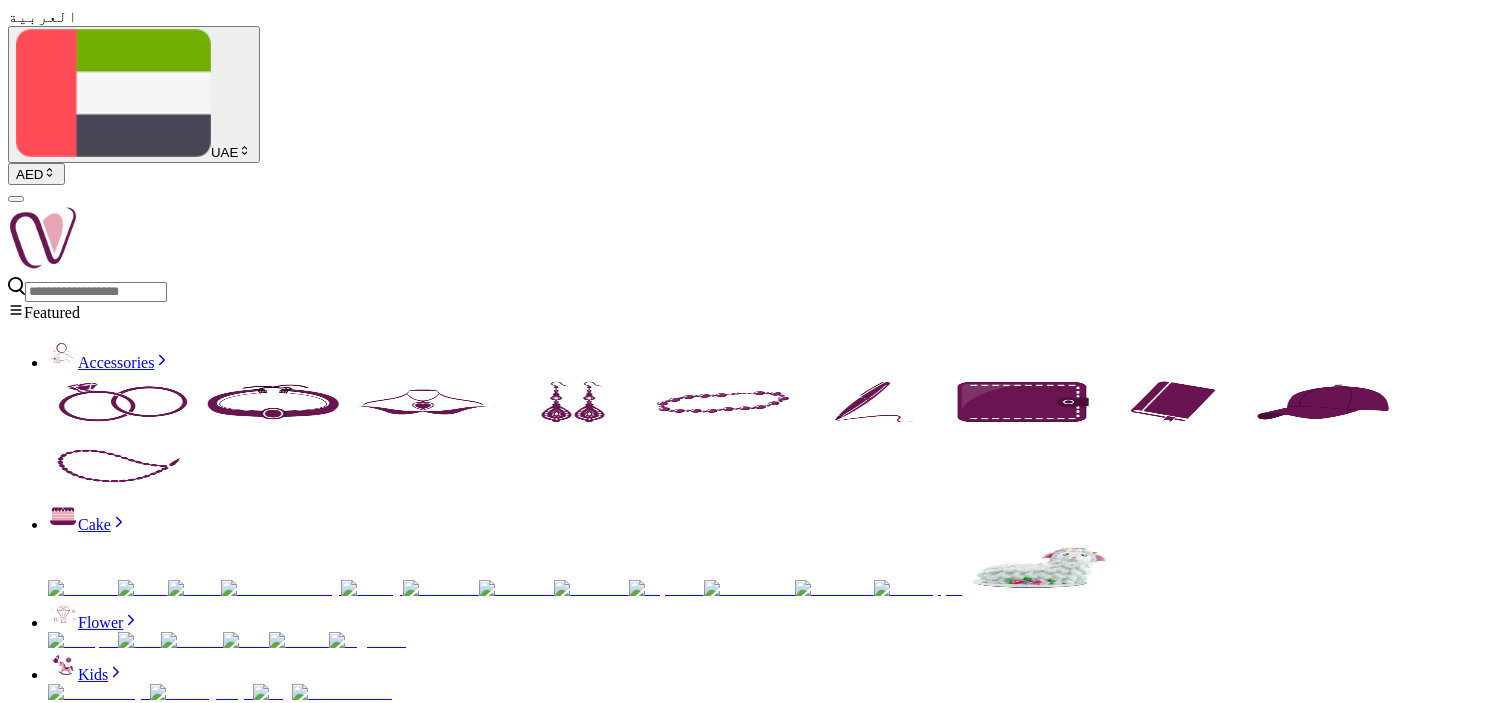 click on "Patchi Box La Merveille Magnétique" at bounding box center [750, 4650] 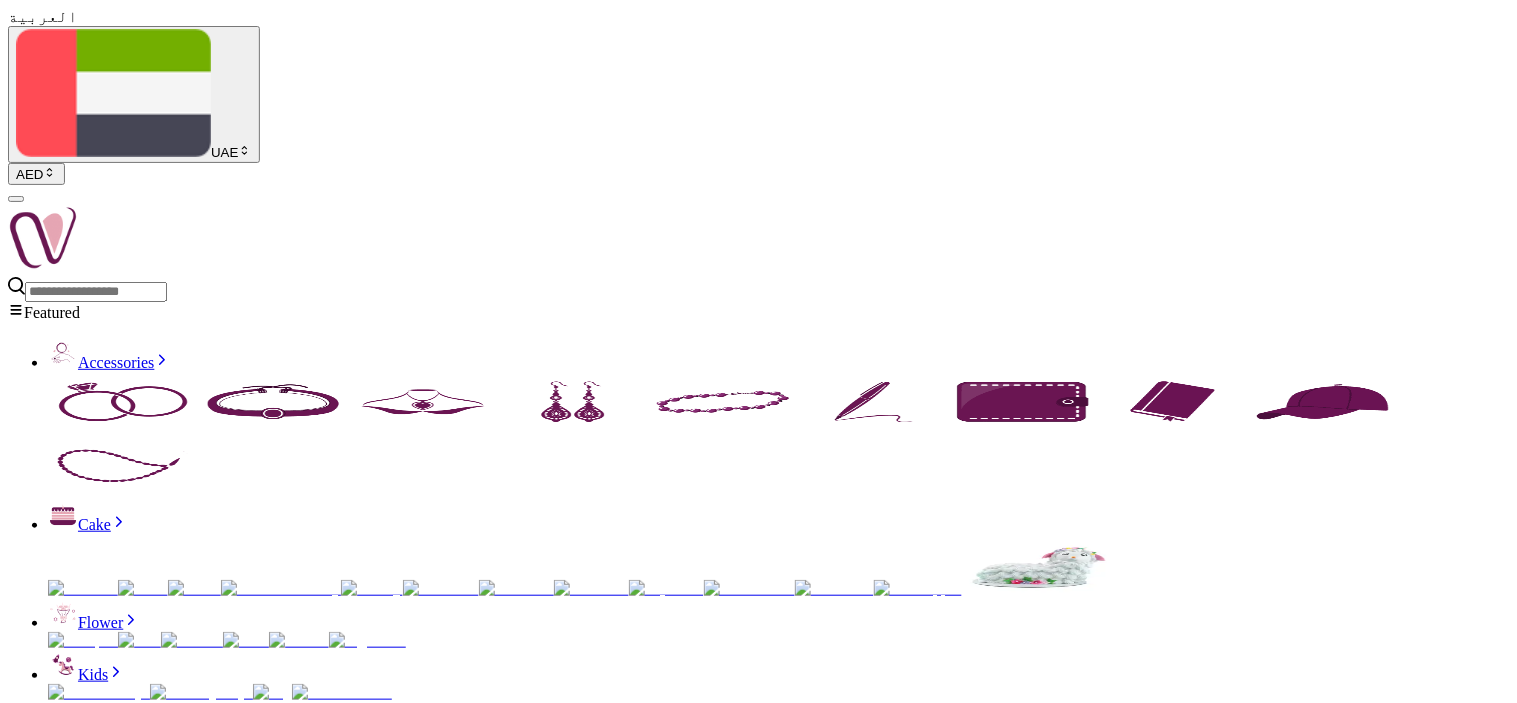 paste on "******" 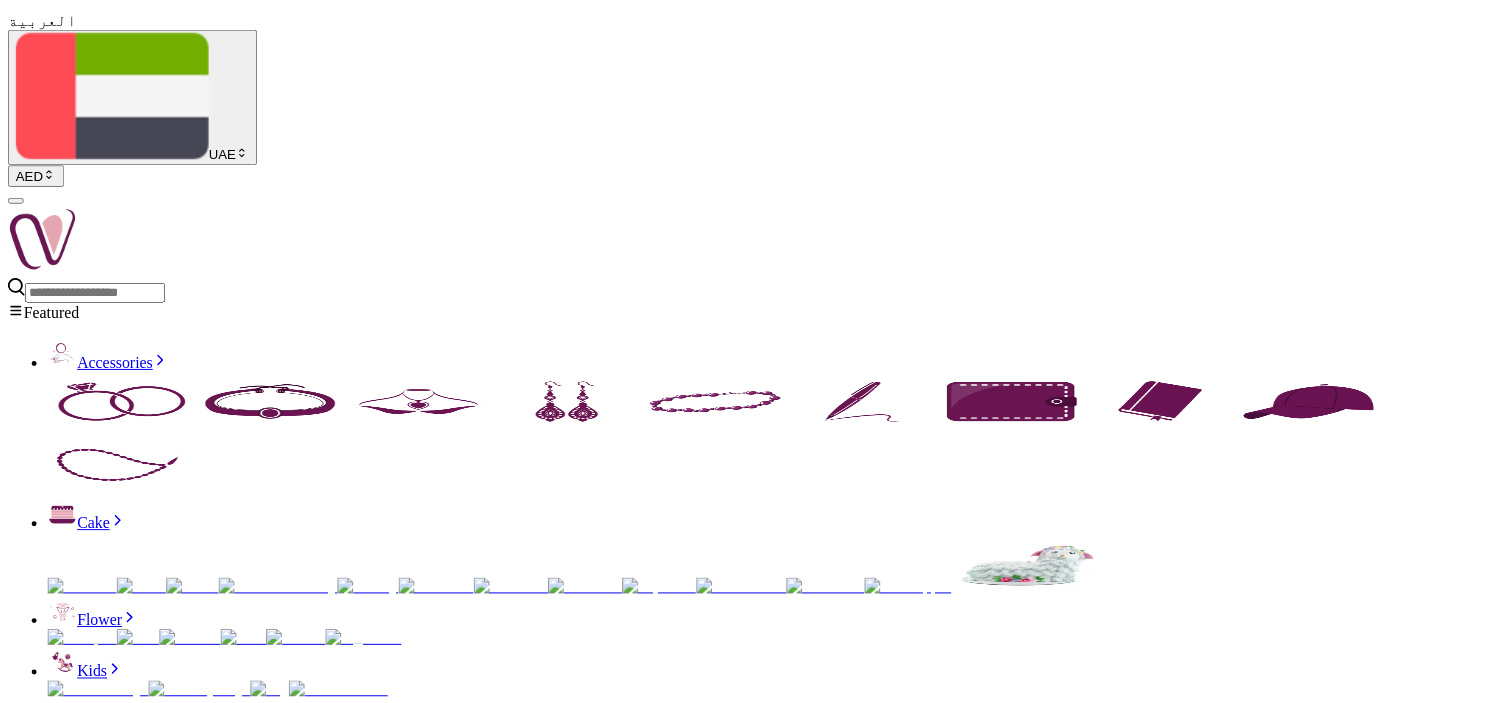 scroll, scrollTop: 0, scrollLeft: 0, axis: both 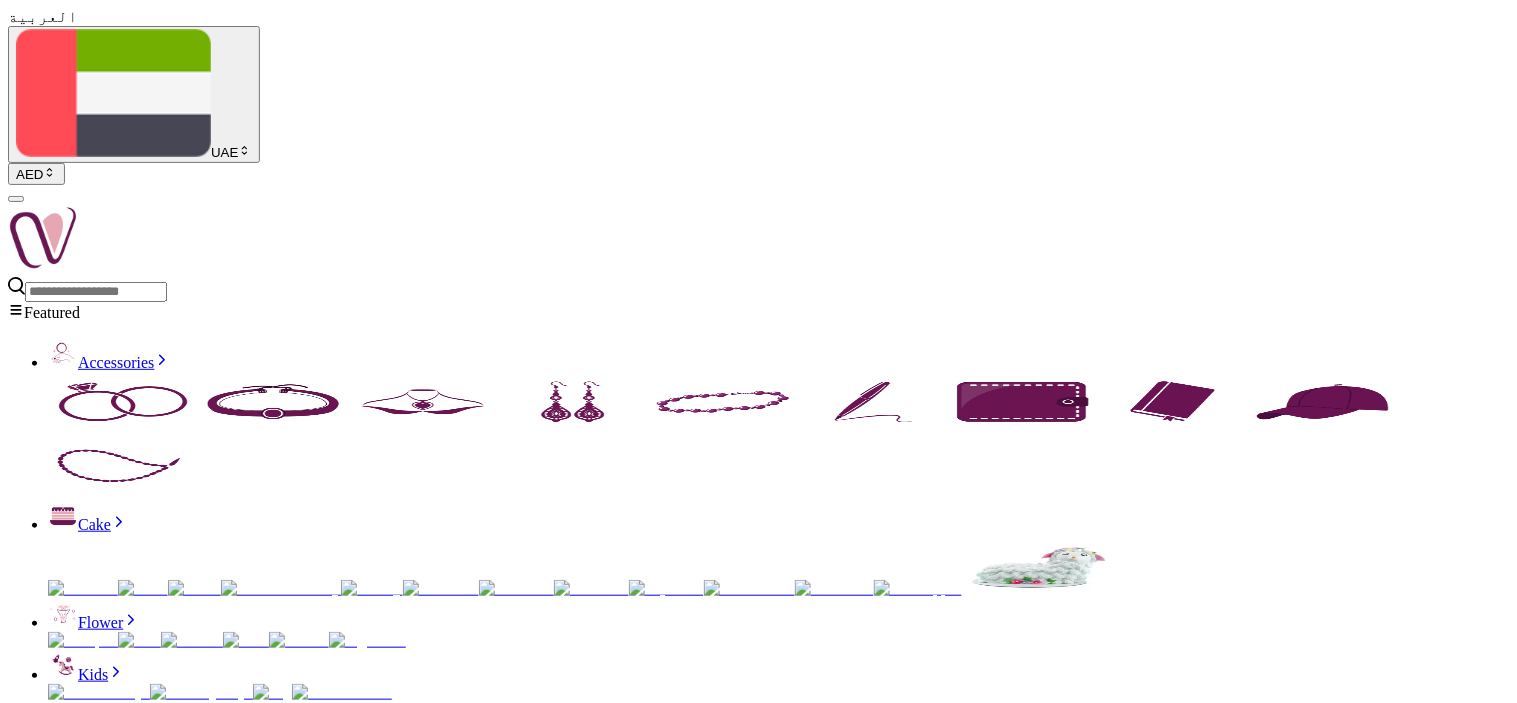 click at bounding box center (758, 8008) 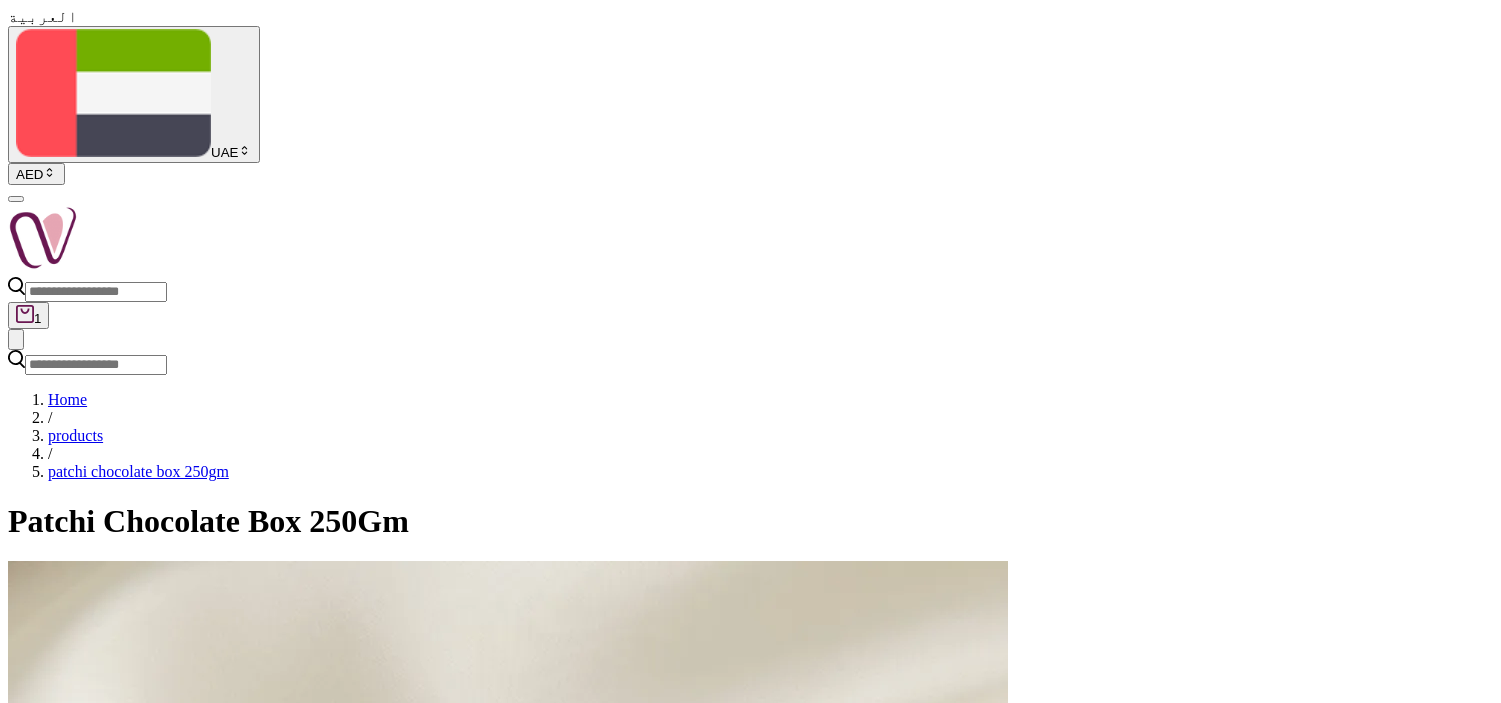 scroll, scrollTop: 0, scrollLeft: 0, axis: both 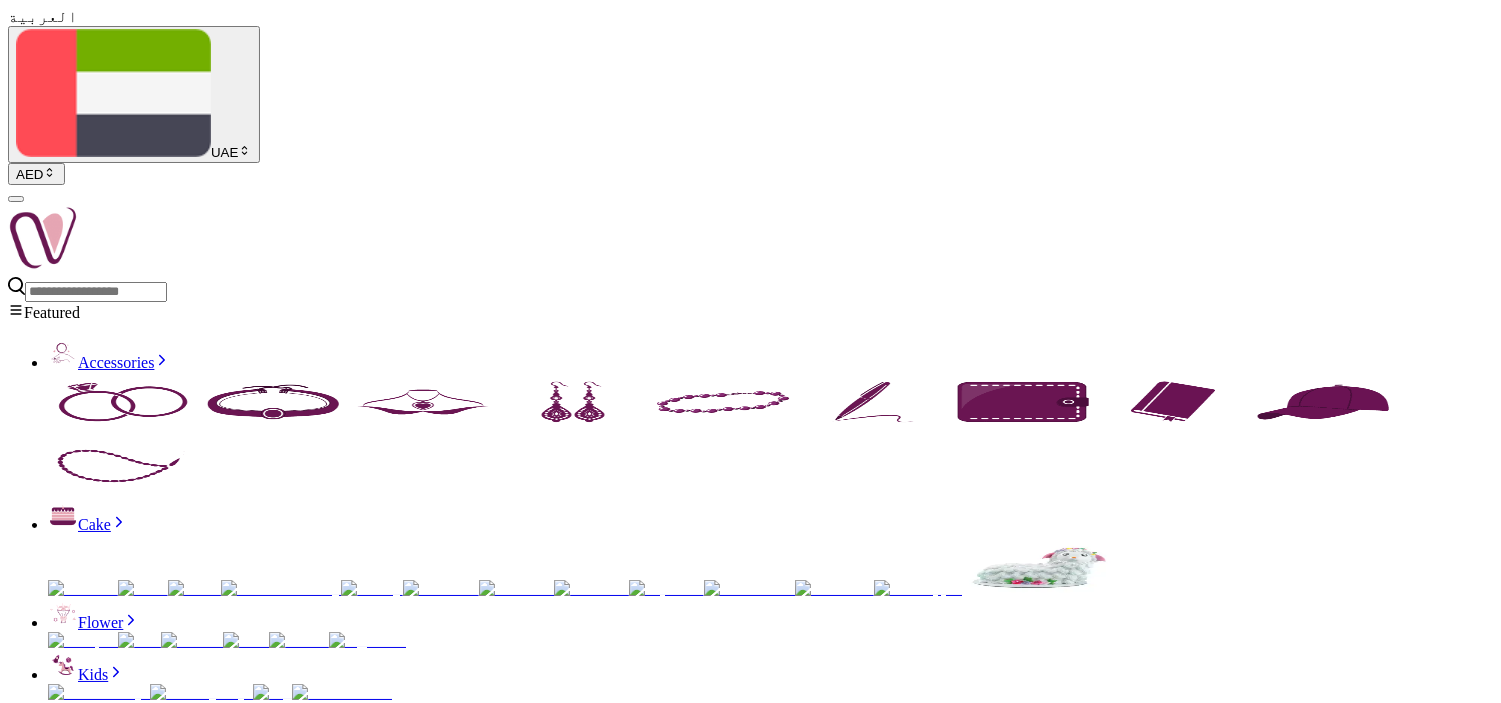 click on "Patchi Chocolate Box 250Gm" at bounding box center (750, 4546) 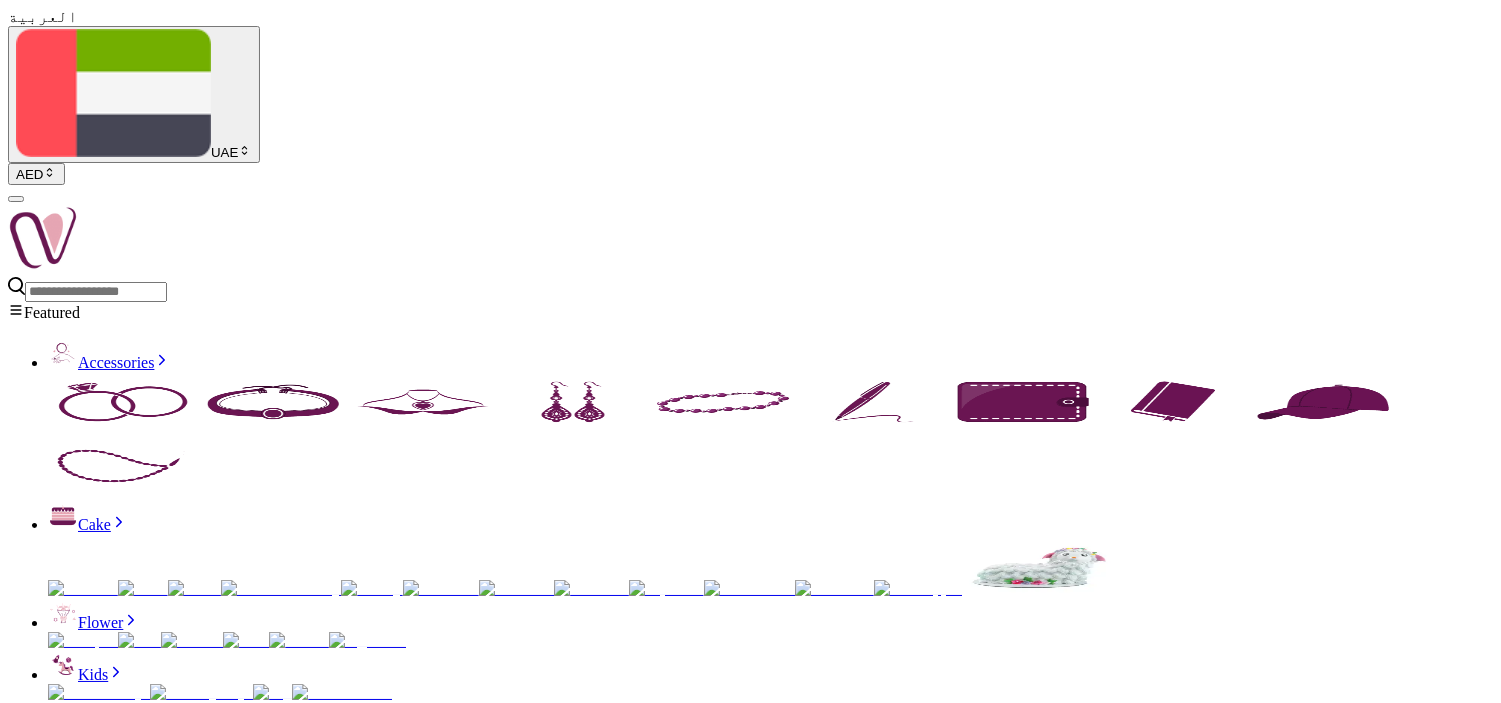 click on "Patchi Chocolate Box 250Gm" at bounding box center (750, 4546) 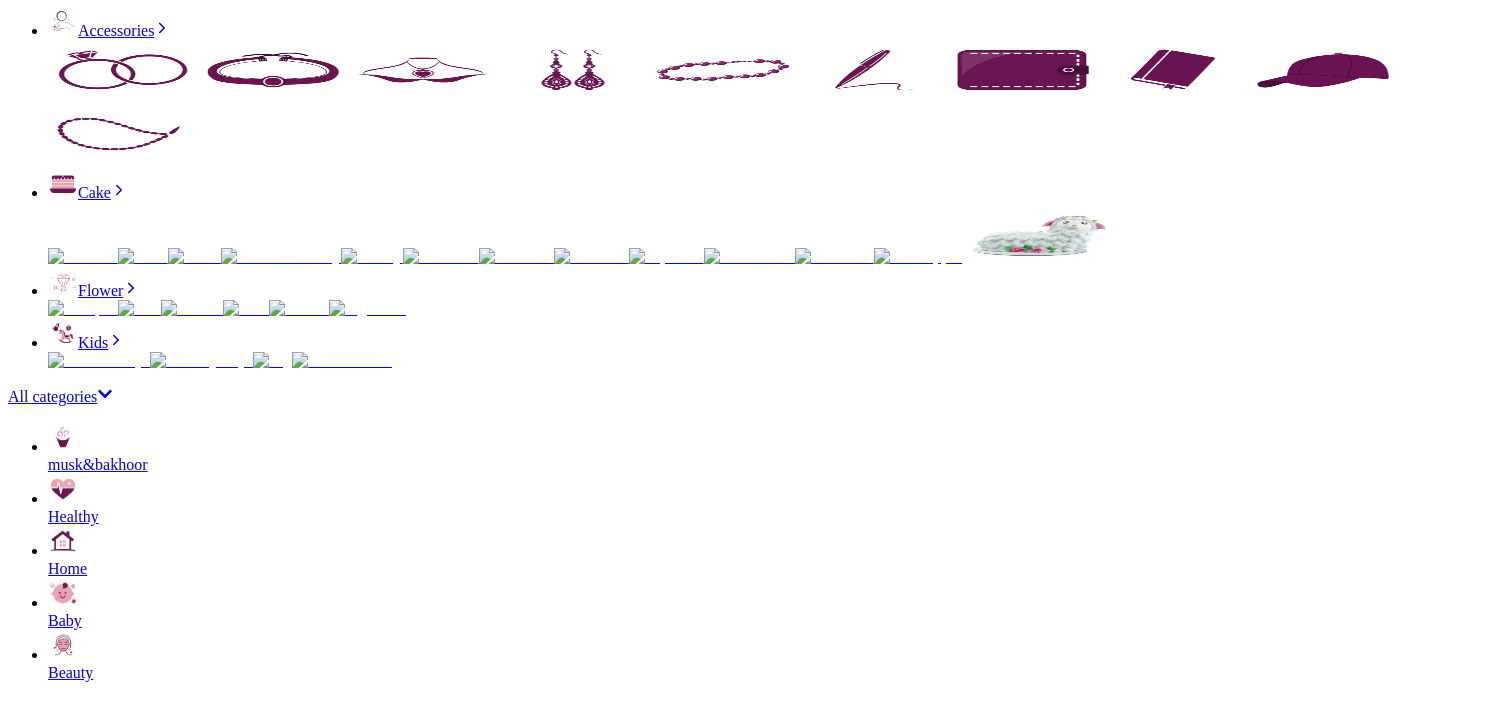 scroll, scrollTop: 0, scrollLeft: 0, axis: both 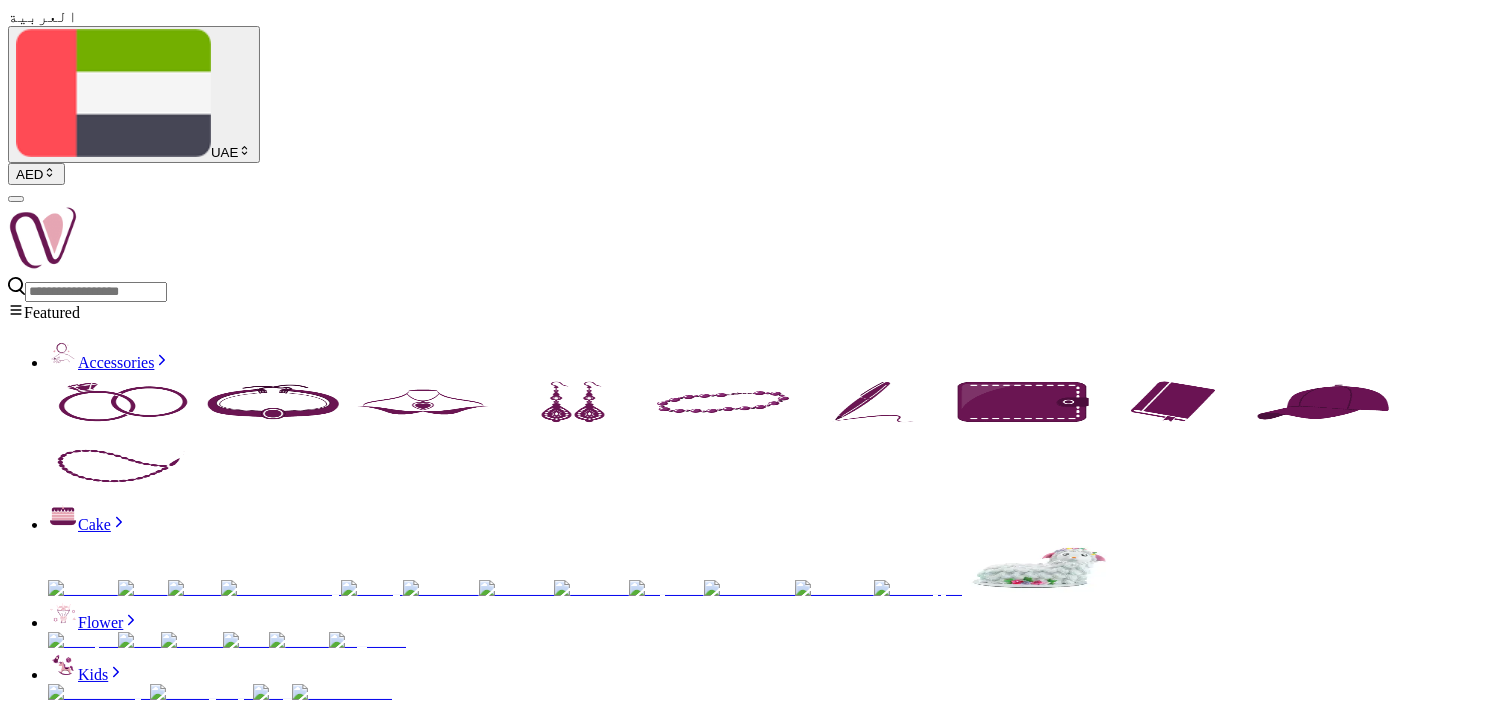 copy on "Patchi Chocolate Box 250Gm" 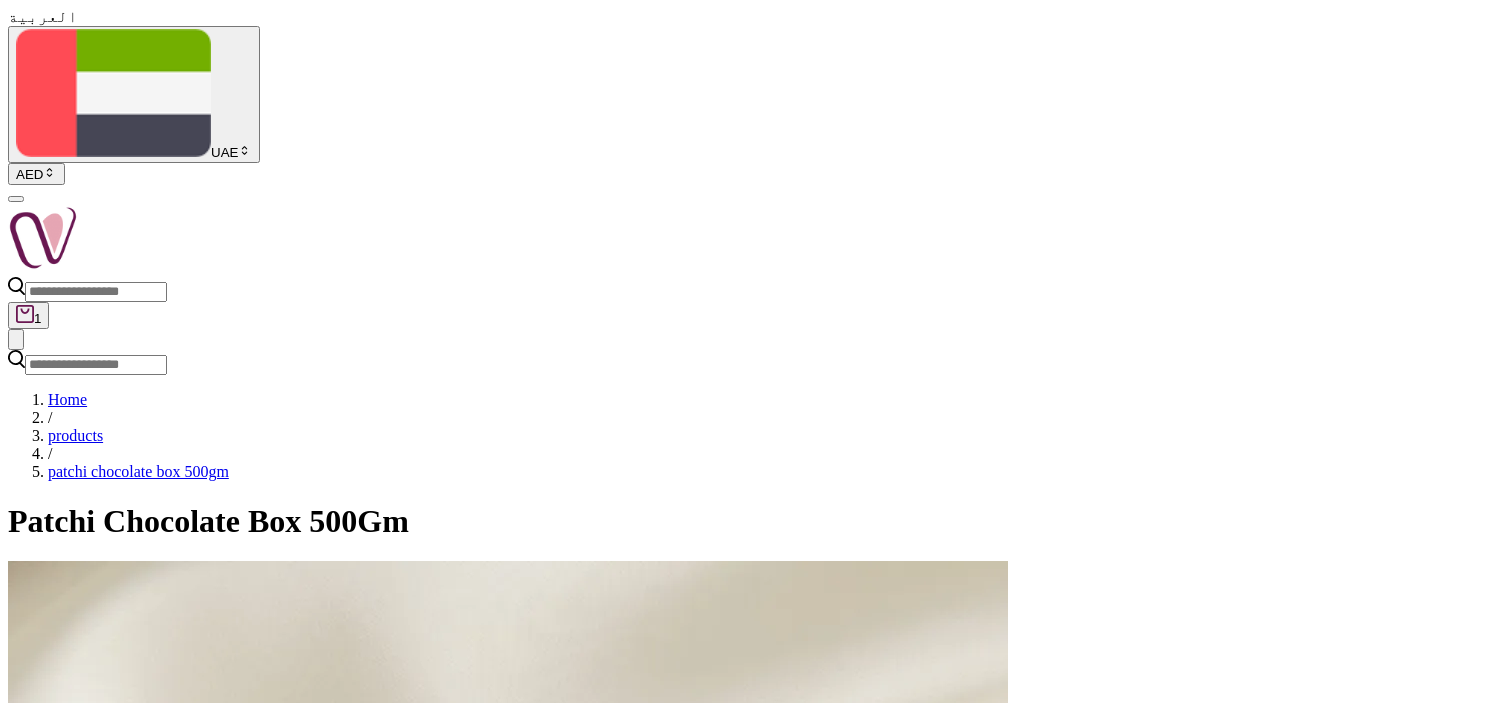 scroll, scrollTop: 0, scrollLeft: 0, axis: both 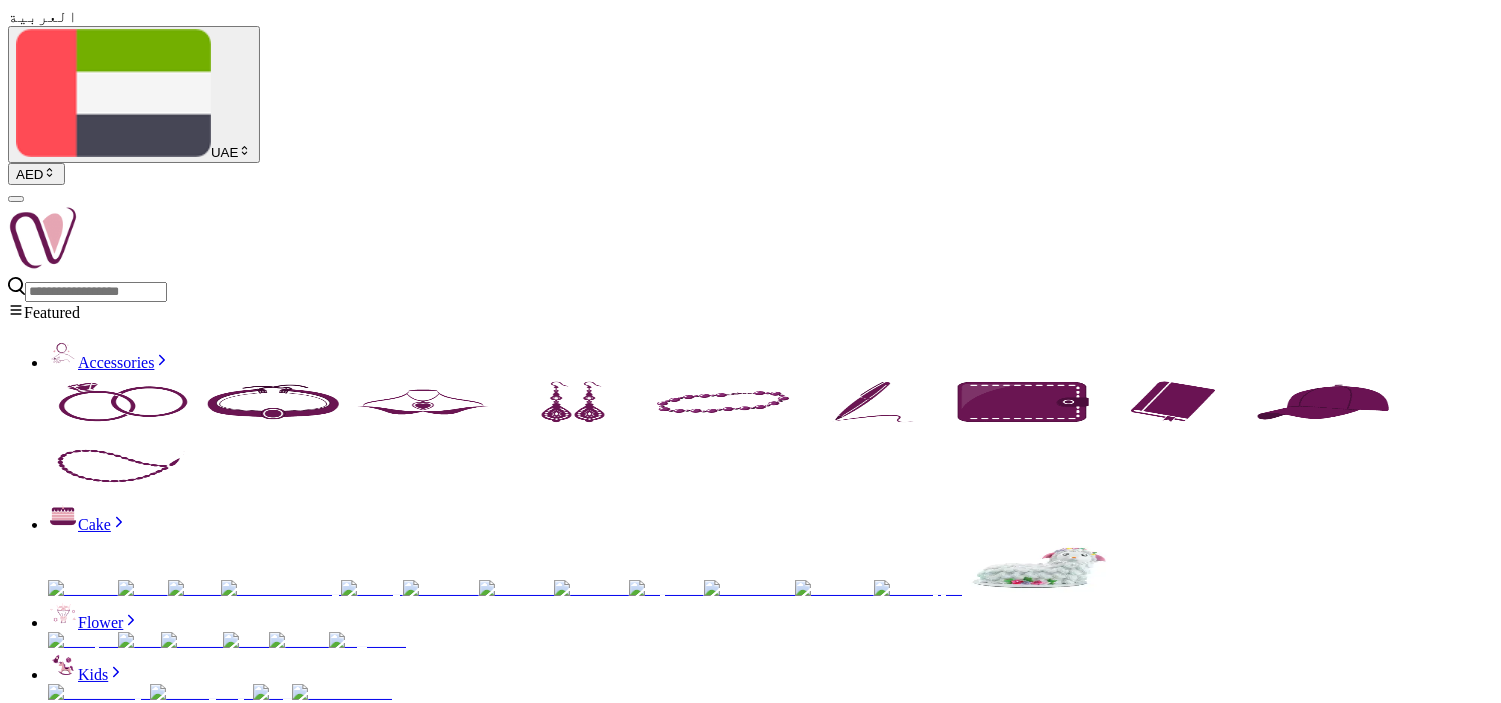 click on "Patchi Chocolate Box 500Gm" at bounding box center (750, 4546) 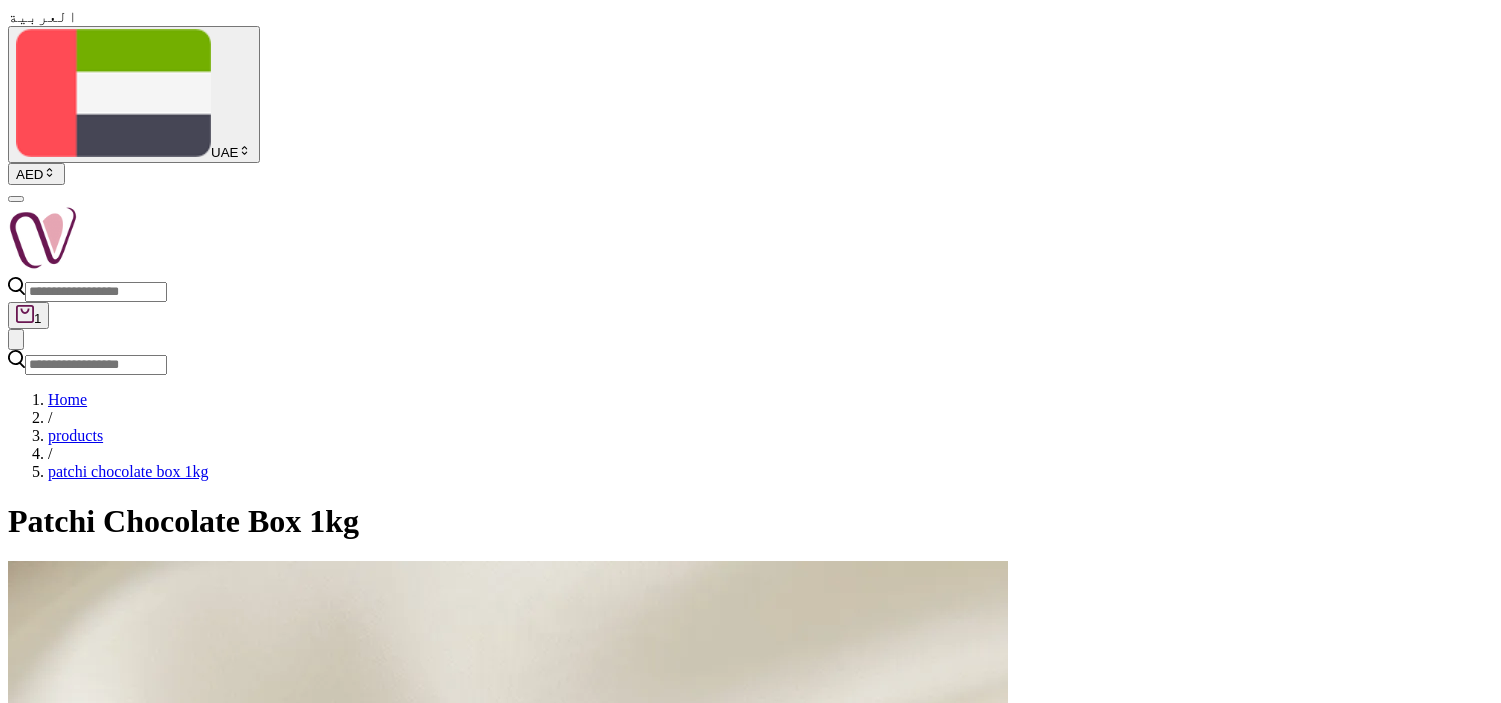 scroll, scrollTop: 0, scrollLeft: 0, axis: both 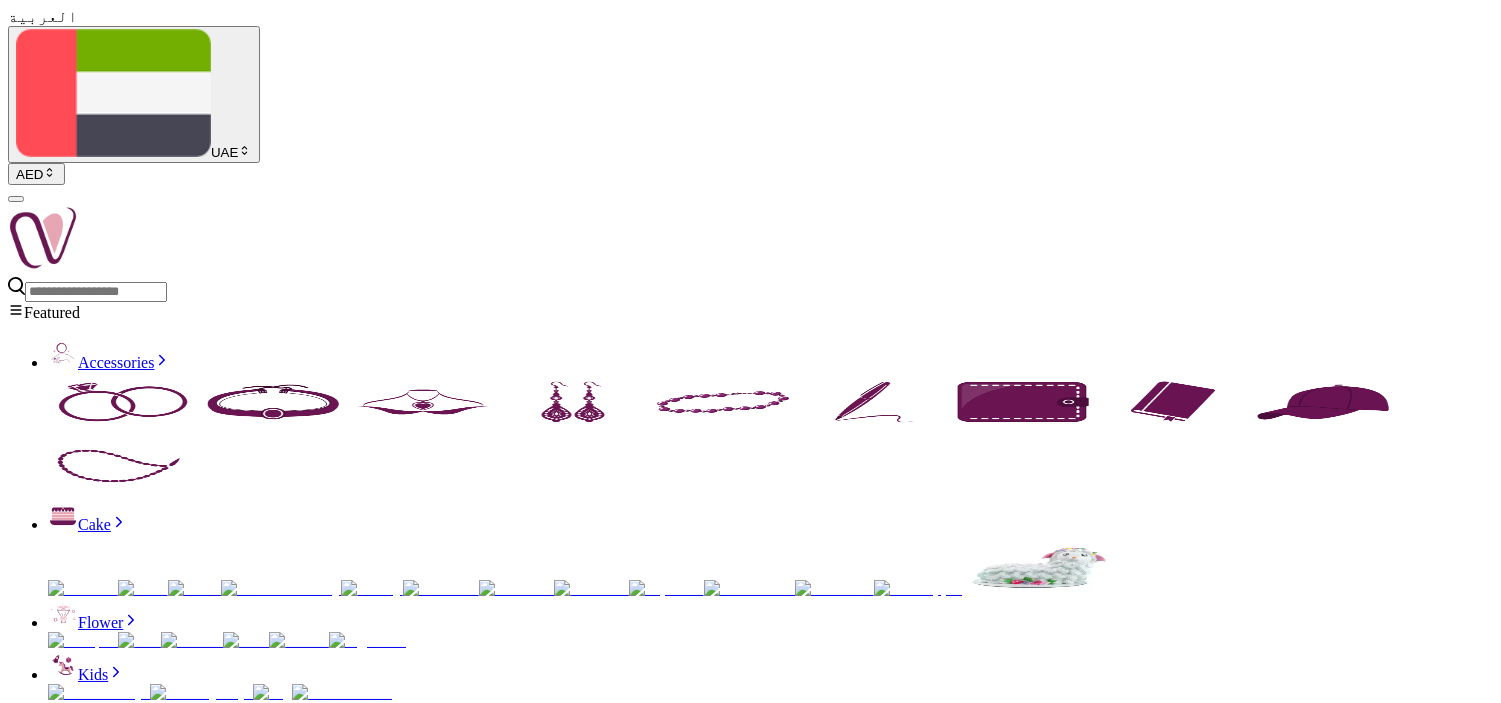 click on "AED 519" at bounding box center (750, 4504) 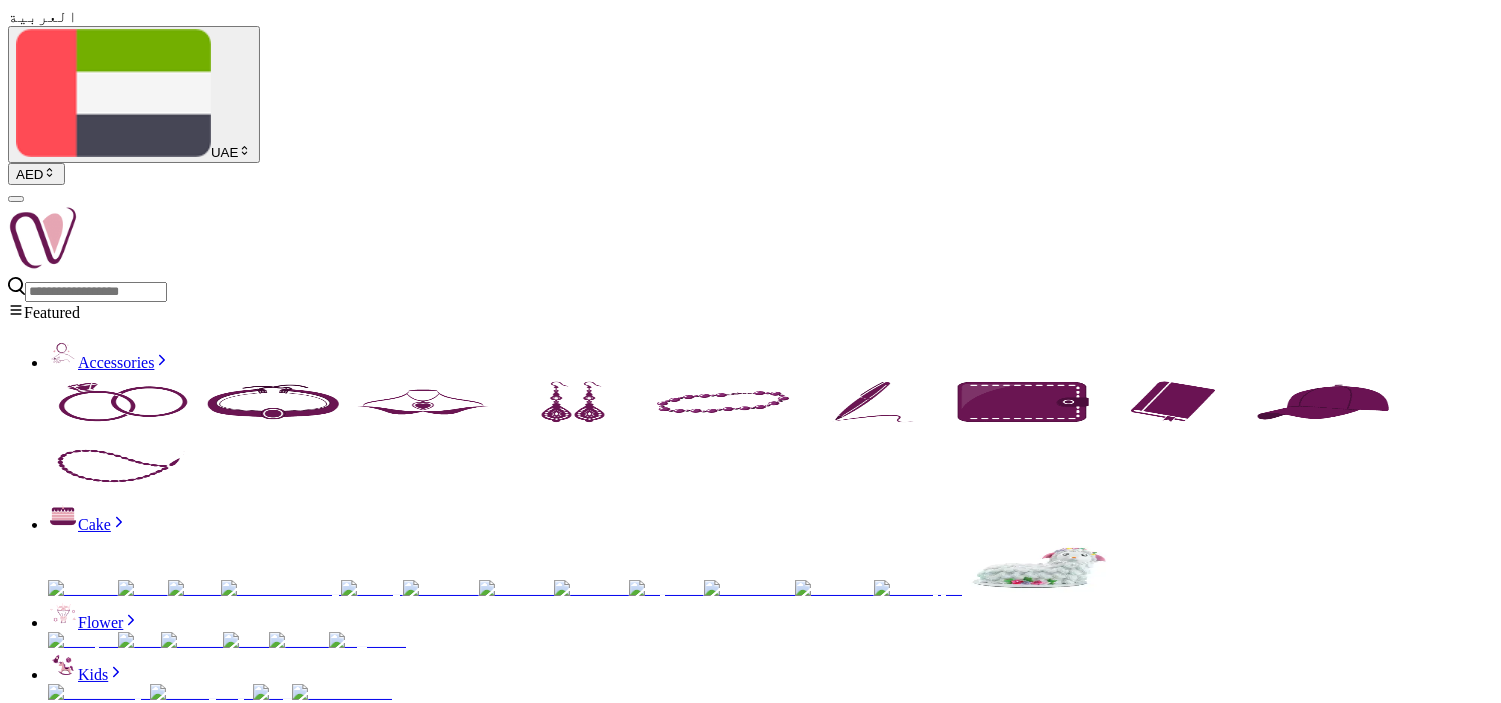 copy on "Patchi Chocolate Box 1kg" 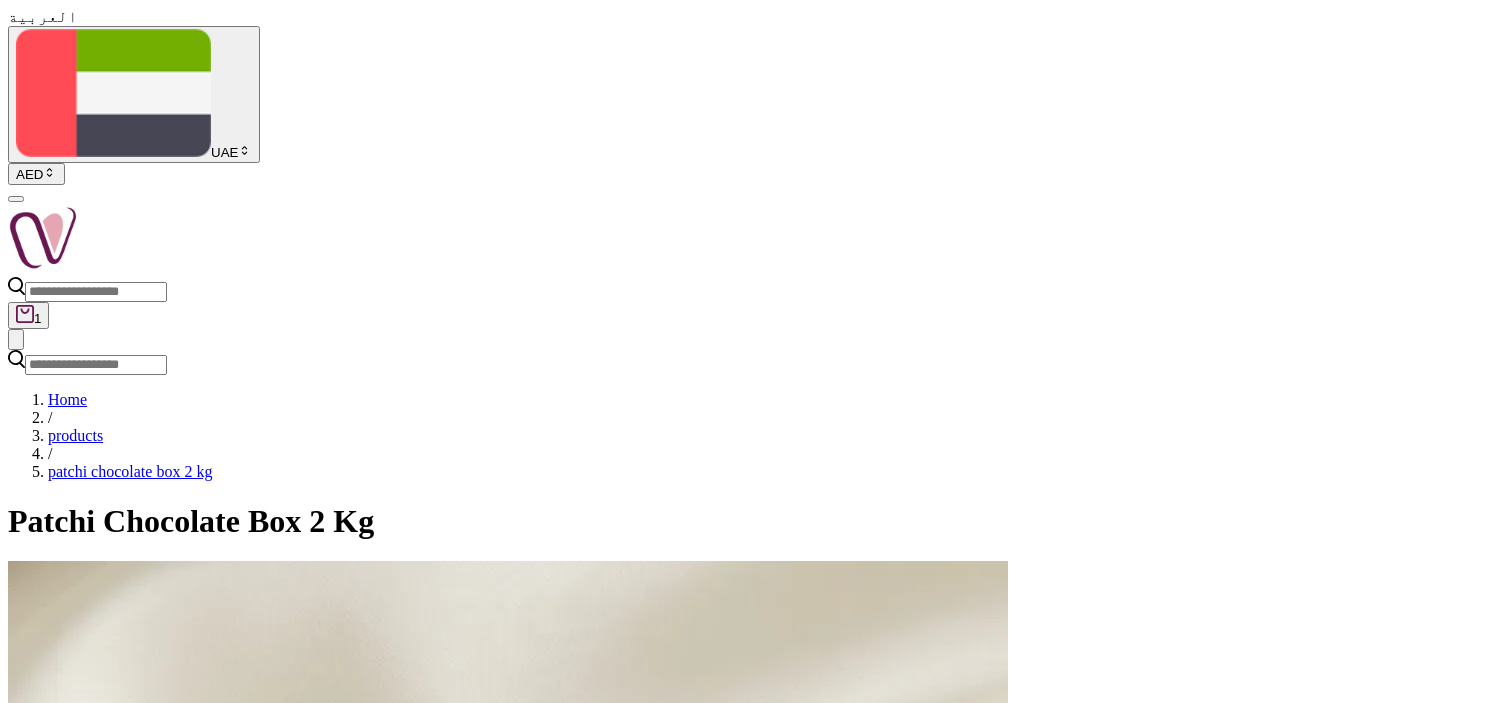scroll, scrollTop: 0, scrollLeft: 0, axis: both 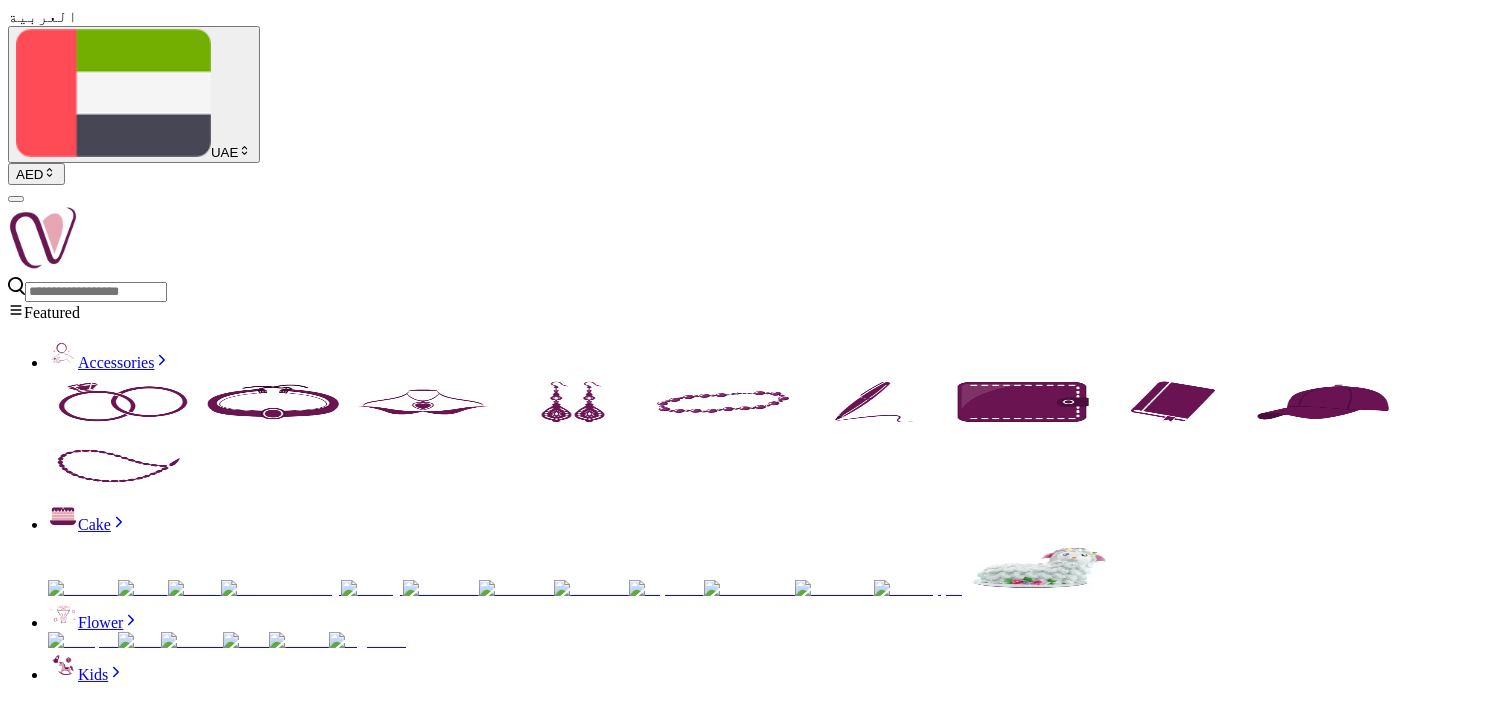 click on "Patchi Chocolate Box 2 Kg" at bounding box center (750, 4592) 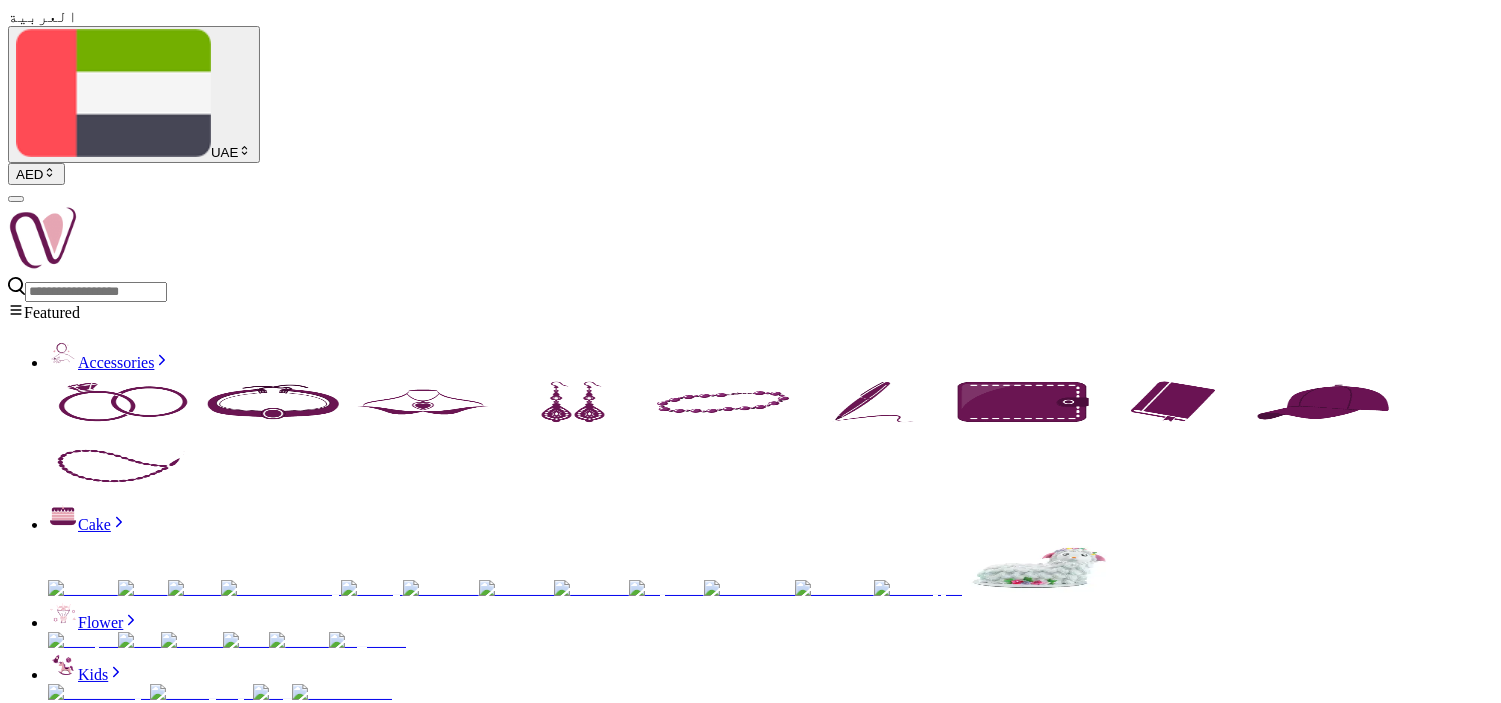 click on "Patchi Chocolate Box 2 Kg" at bounding box center [750, 4546] 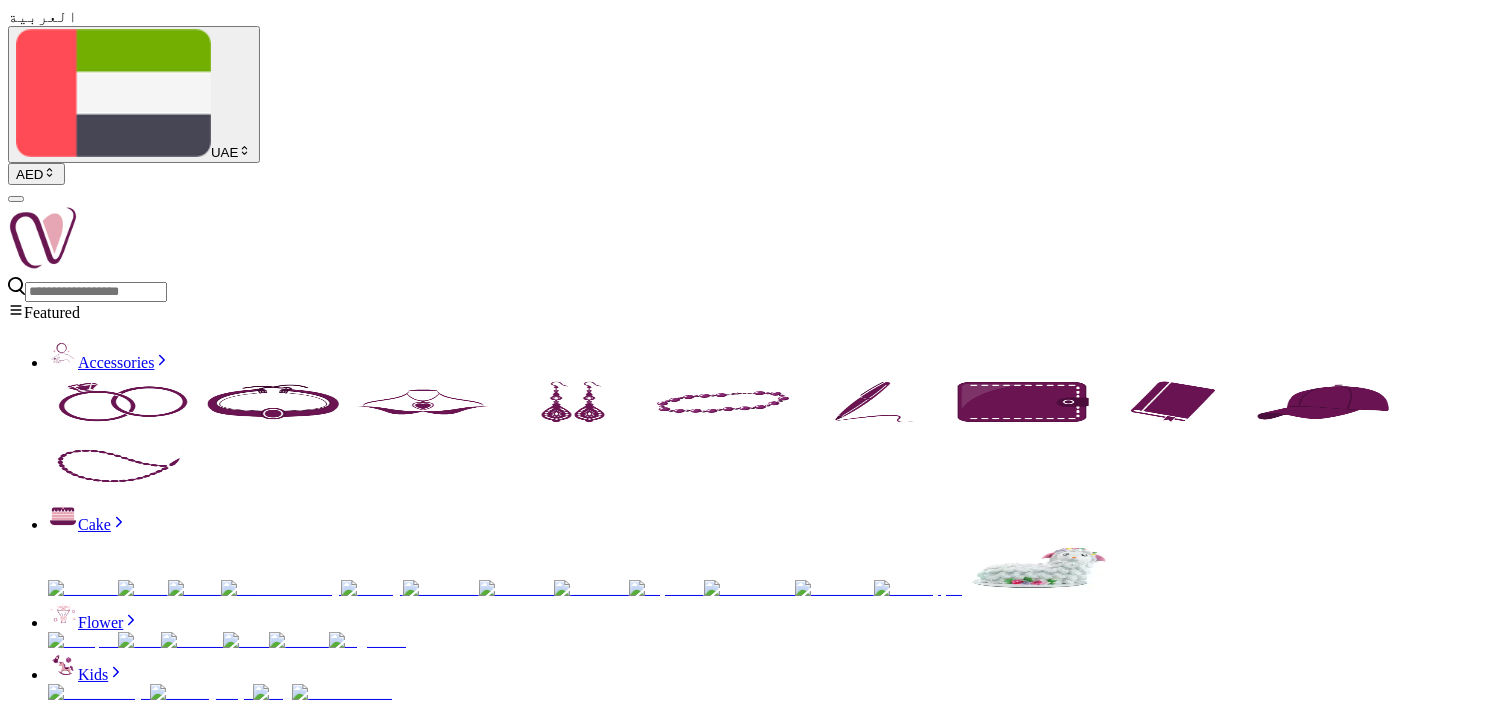 copy on "Patchi Chocolate Box 2 Kg" 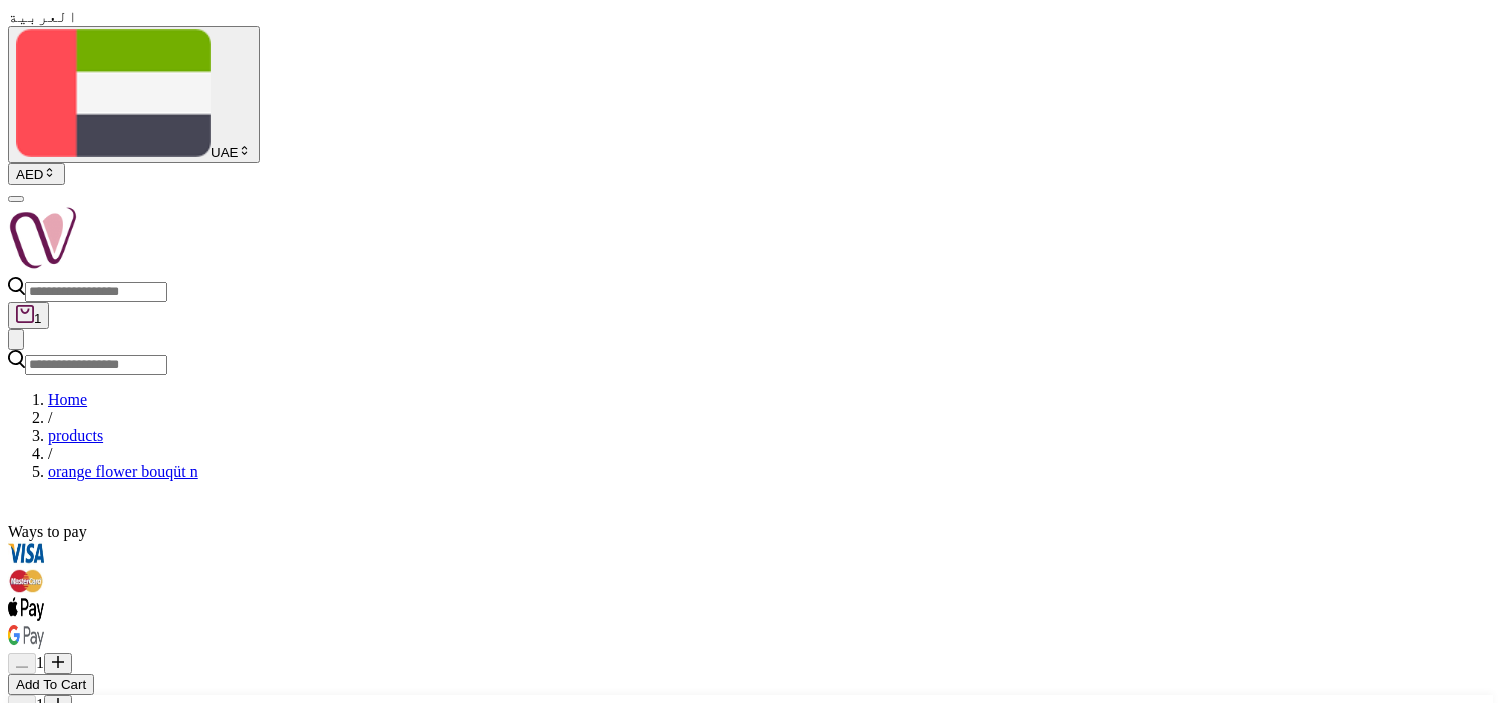 scroll, scrollTop: 0, scrollLeft: 0, axis: both 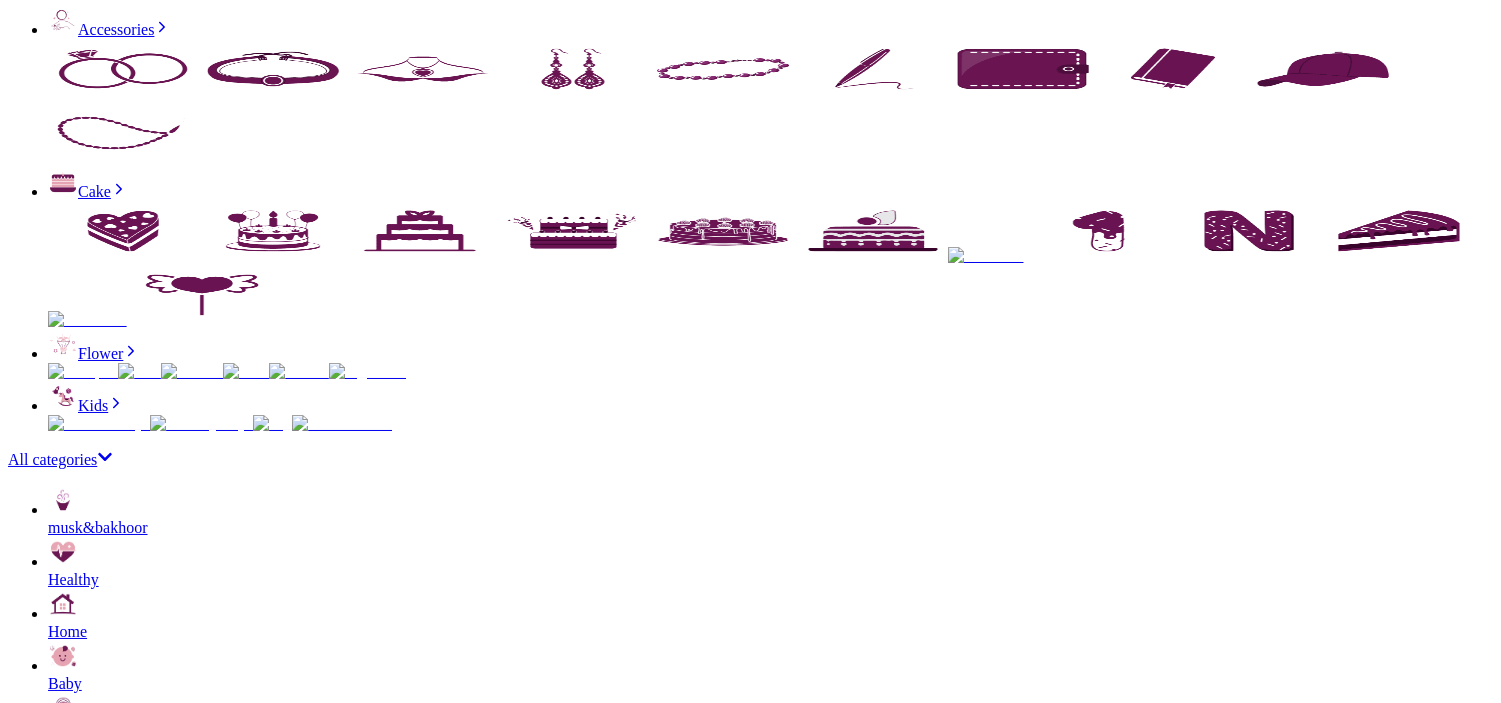 drag, startPoint x: 1344, startPoint y: 394, endPoint x: 1326, endPoint y: 406, distance: 21.633308 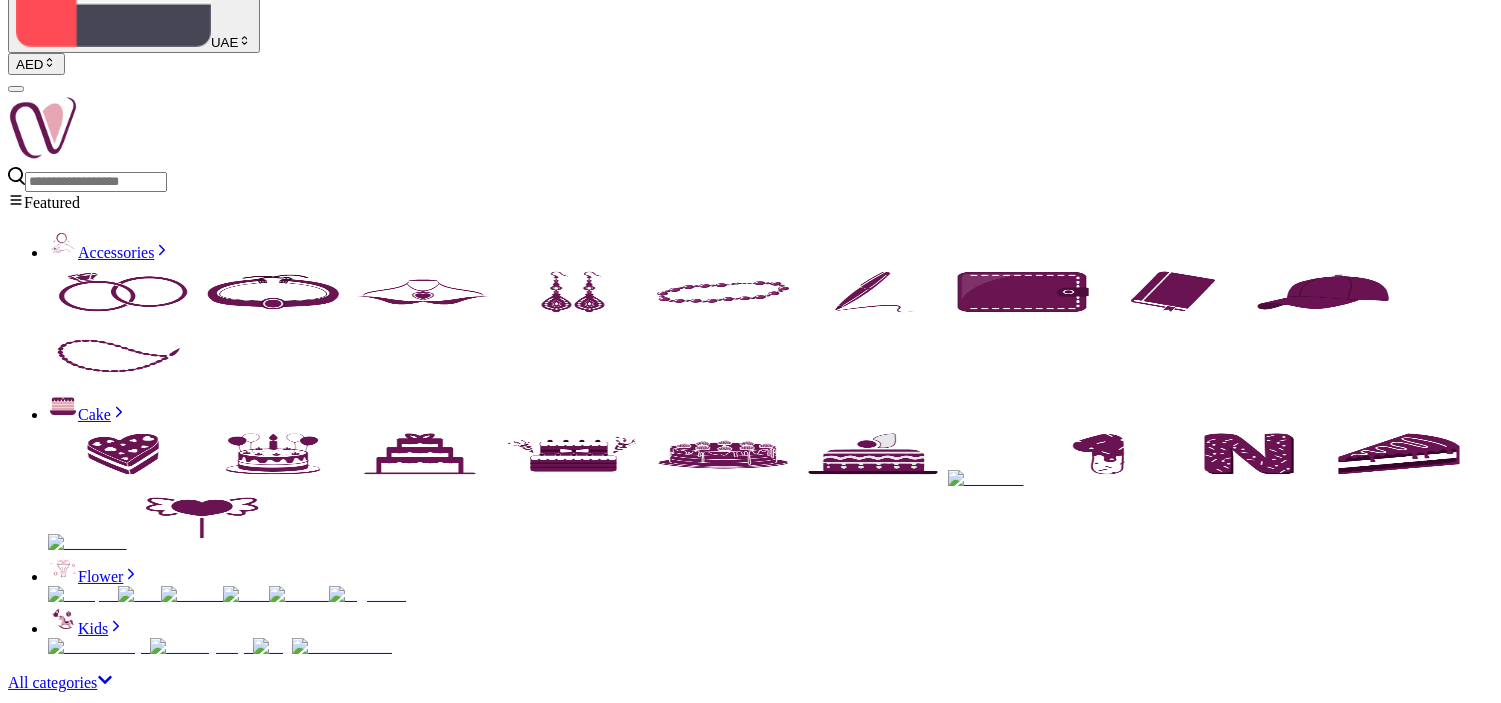scroll, scrollTop: 0, scrollLeft: 0, axis: both 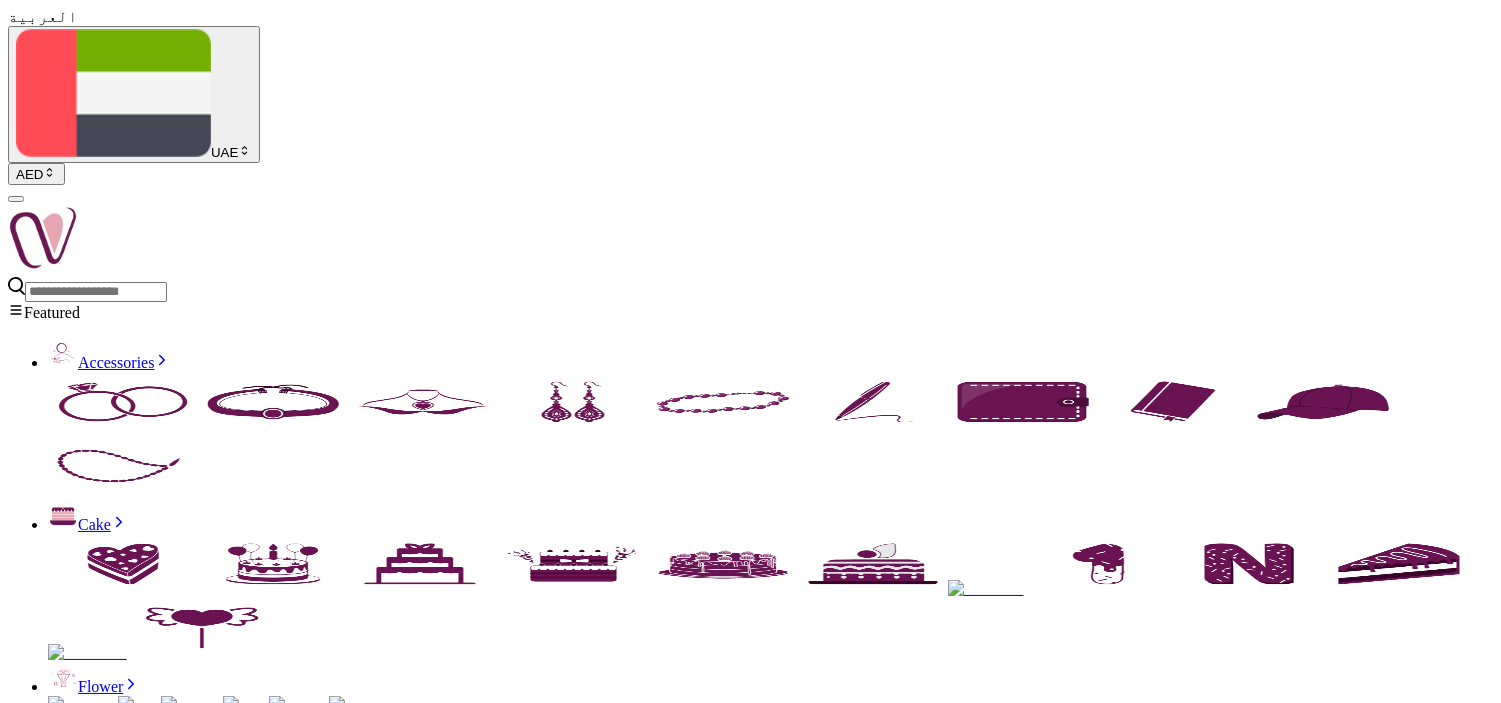 drag, startPoint x: 832, startPoint y: 244, endPoint x: 928, endPoint y: 244, distance: 96 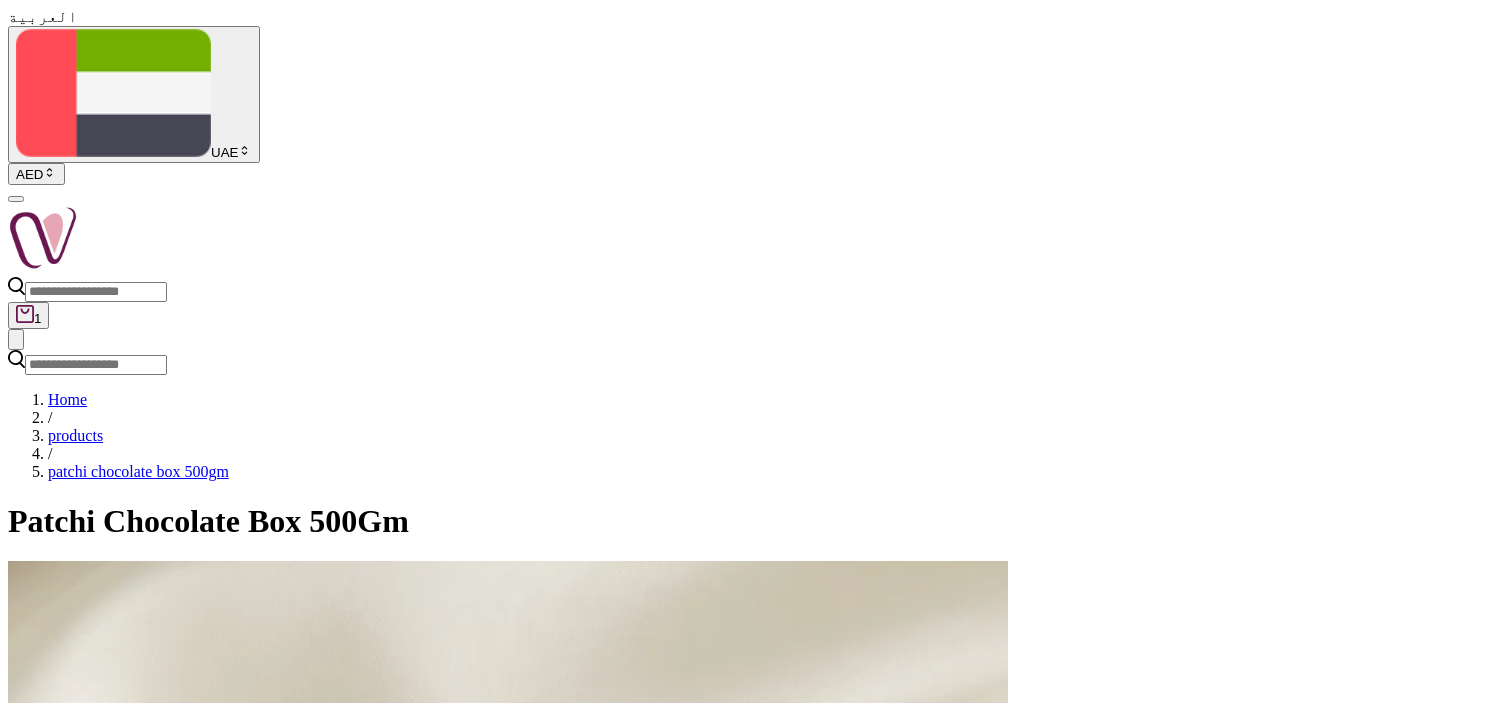 scroll, scrollTop: 0, scrollLeft: 0, axis: both 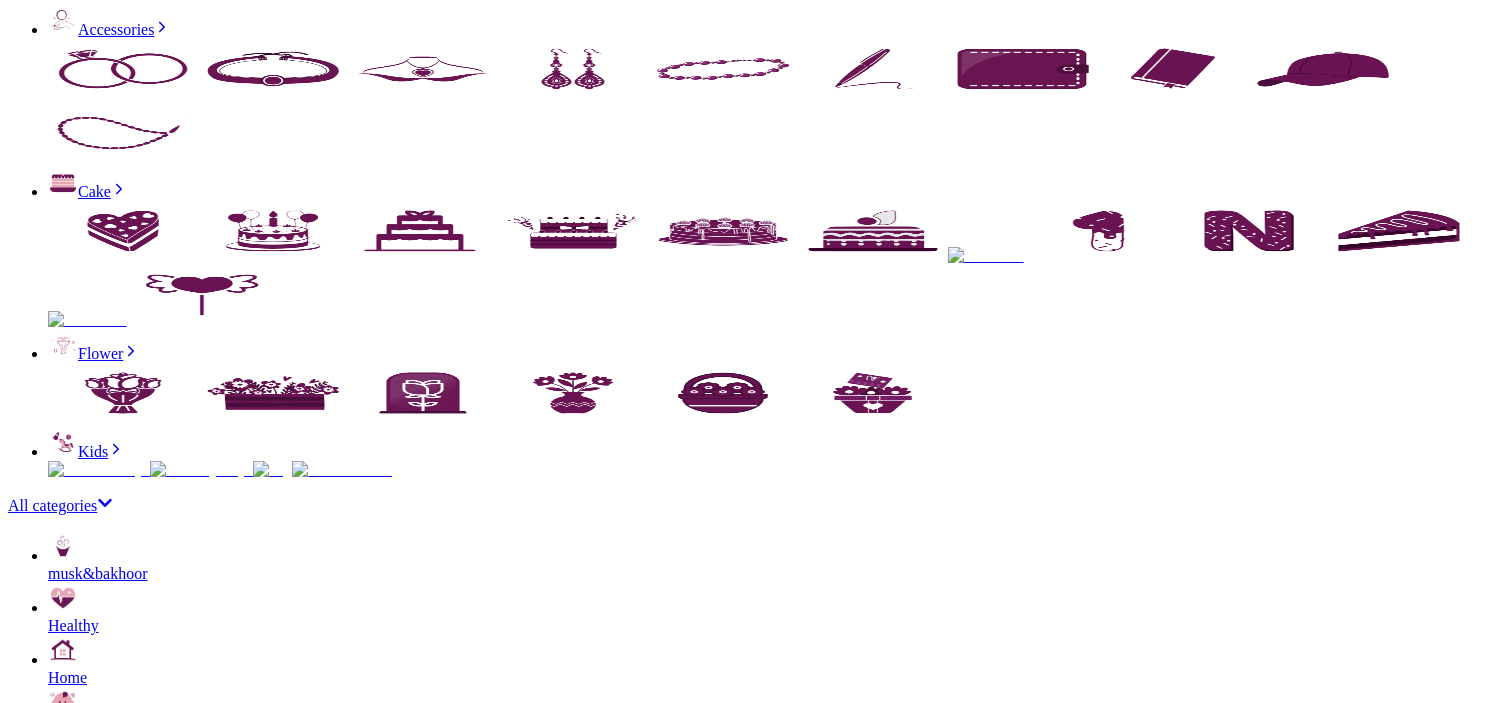 click on "Looking to impress someone with a rich and refined gift?  The Patchi Chocolate Box 500g delivers sophistication and taste in every bite. Crafted by one of the world’s most beloved luxury chocolatiers, this collection includes a generous selection of gourmet chocolates made from the finest ingredients.
Each piece is carefully created using smooth milk chocolate, intense dark chocolate, and silky white chocolate, paired with indulgent fillings like hazelnut praline, pistachio cream, almonds, and caramelized nuts. It’s an ideal gift for a wide range of occasions—birthdays, anniversaries, weddings, baby showers, Ramadan, Eid, or corporate events.
Beautifully presented in elegant packaging, the 500g box makes a bold impression without being too large or too small. It’s the perfect size for sharing among family or colleagues, or as a heartfelt token of appreciation for someone special.
Make life sweeter—send a Patchi 500g Chocolate Box today and turn everyday moments into unforgettable memories." at bounding box center [750, 4797] 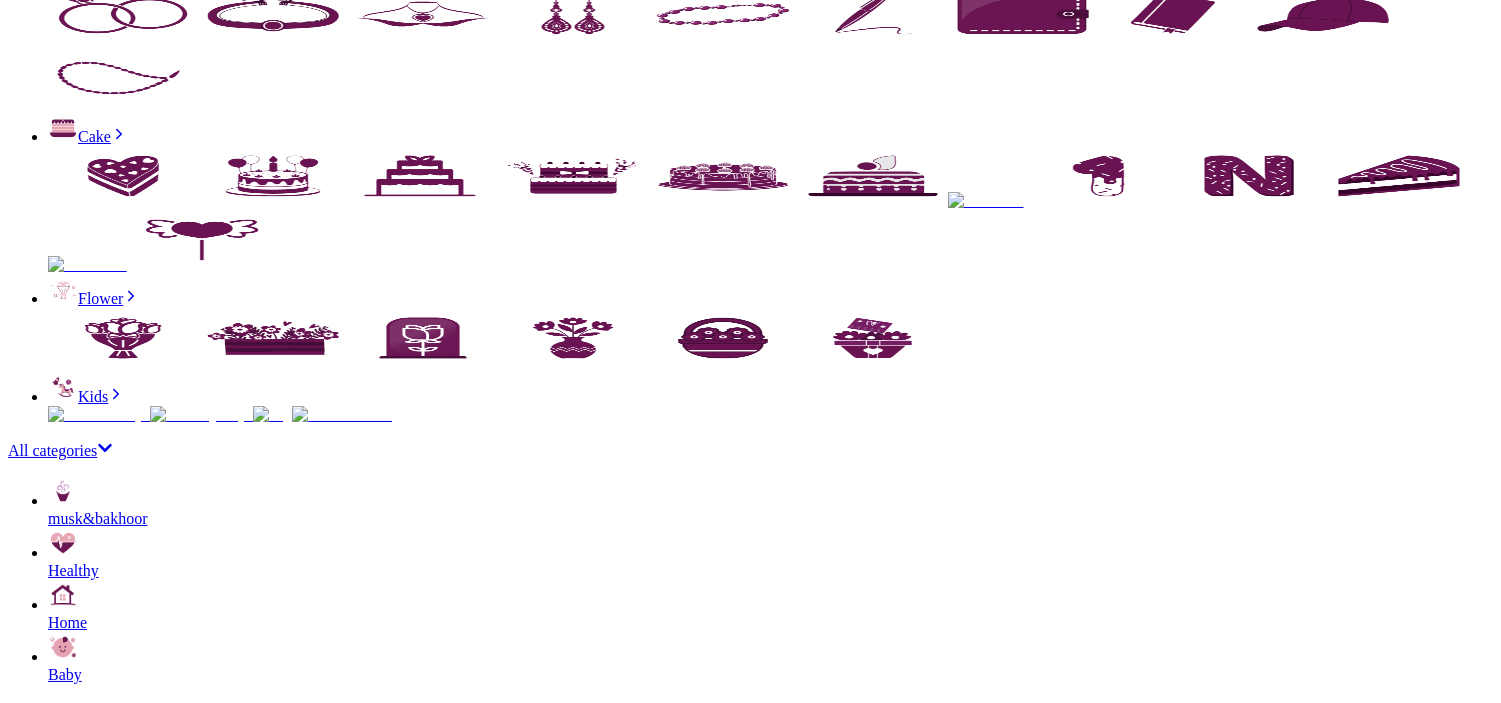 scroll, scrollTop: 555, scrollLeft: 0, axis: vertical 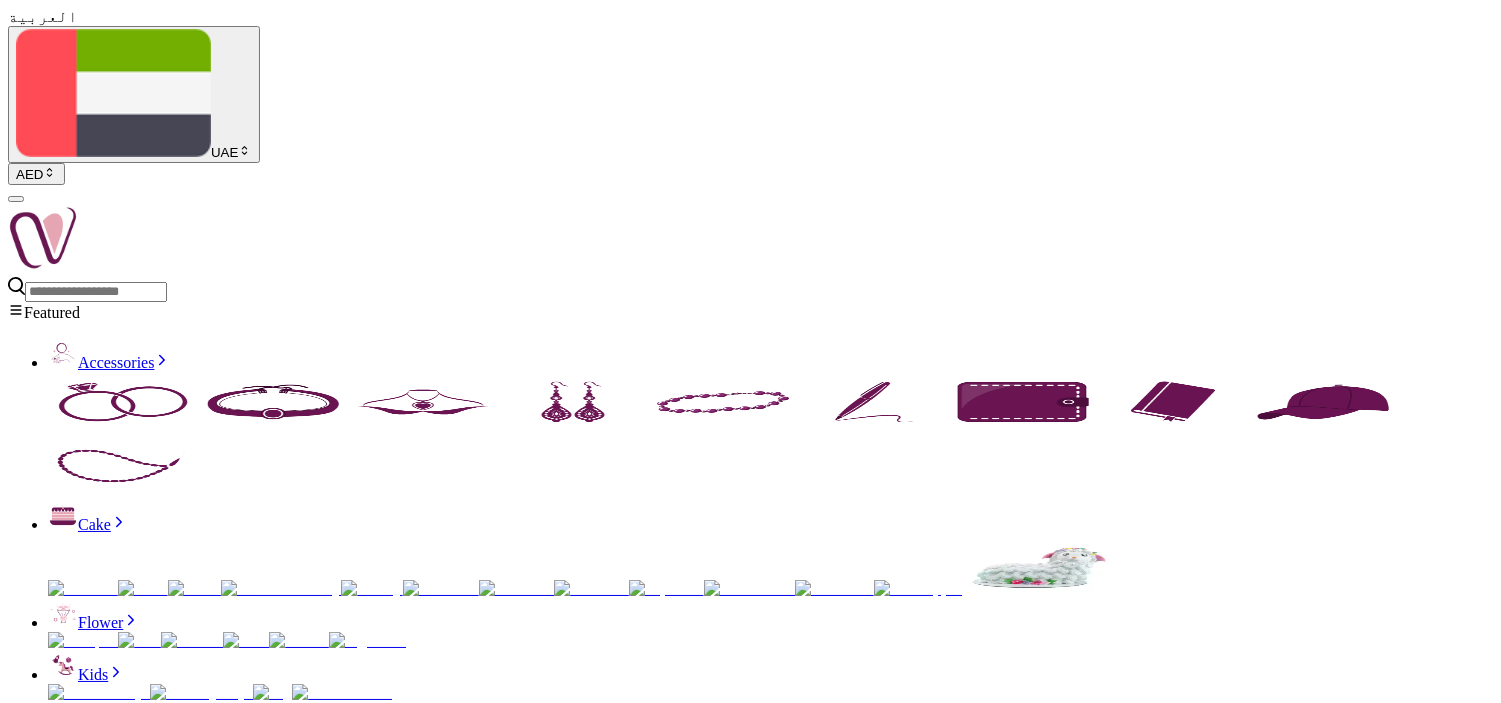 drag, startPoint x: 853, startPoint y: 247, endPoint x: 981, endPoint y: 244, distance: 128.03516 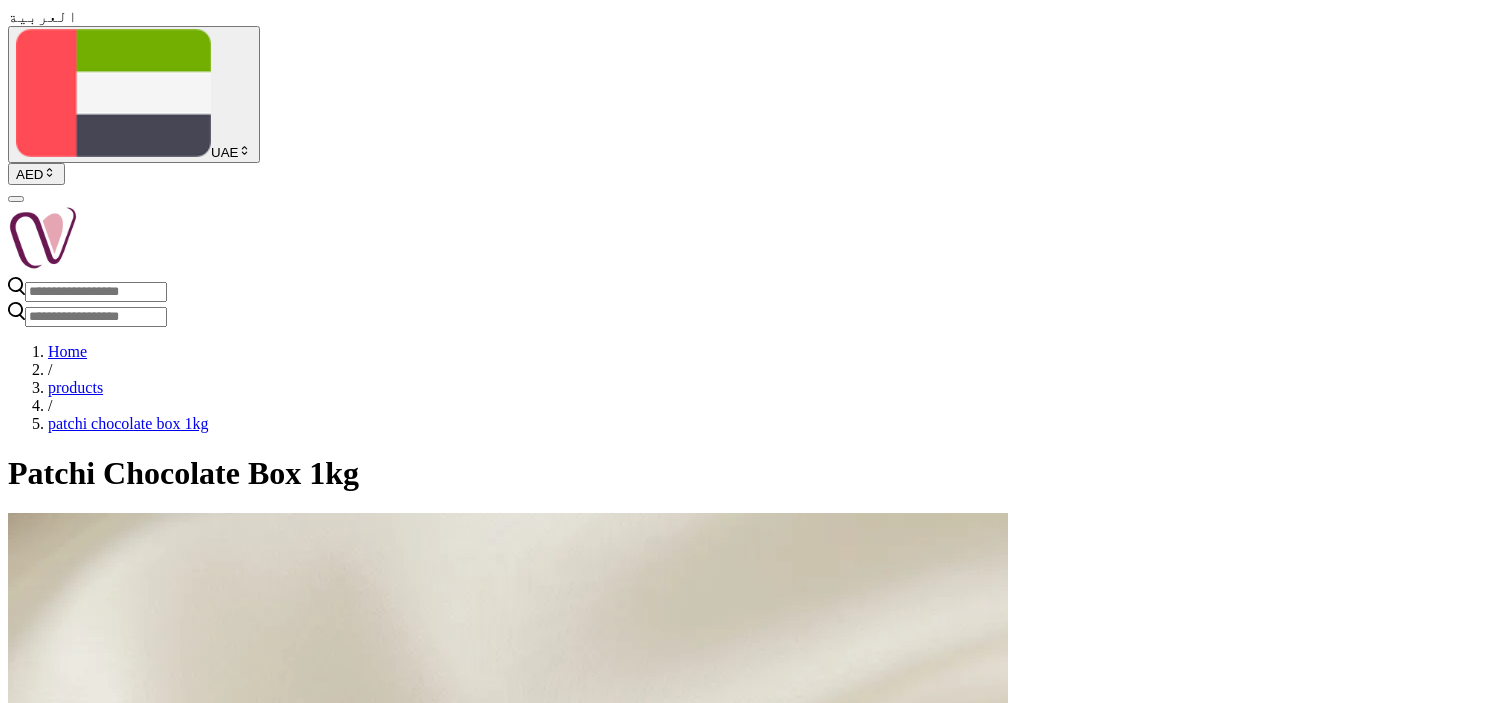 scroll, scrollTop: 0, scrollLeft: 0, axis: both 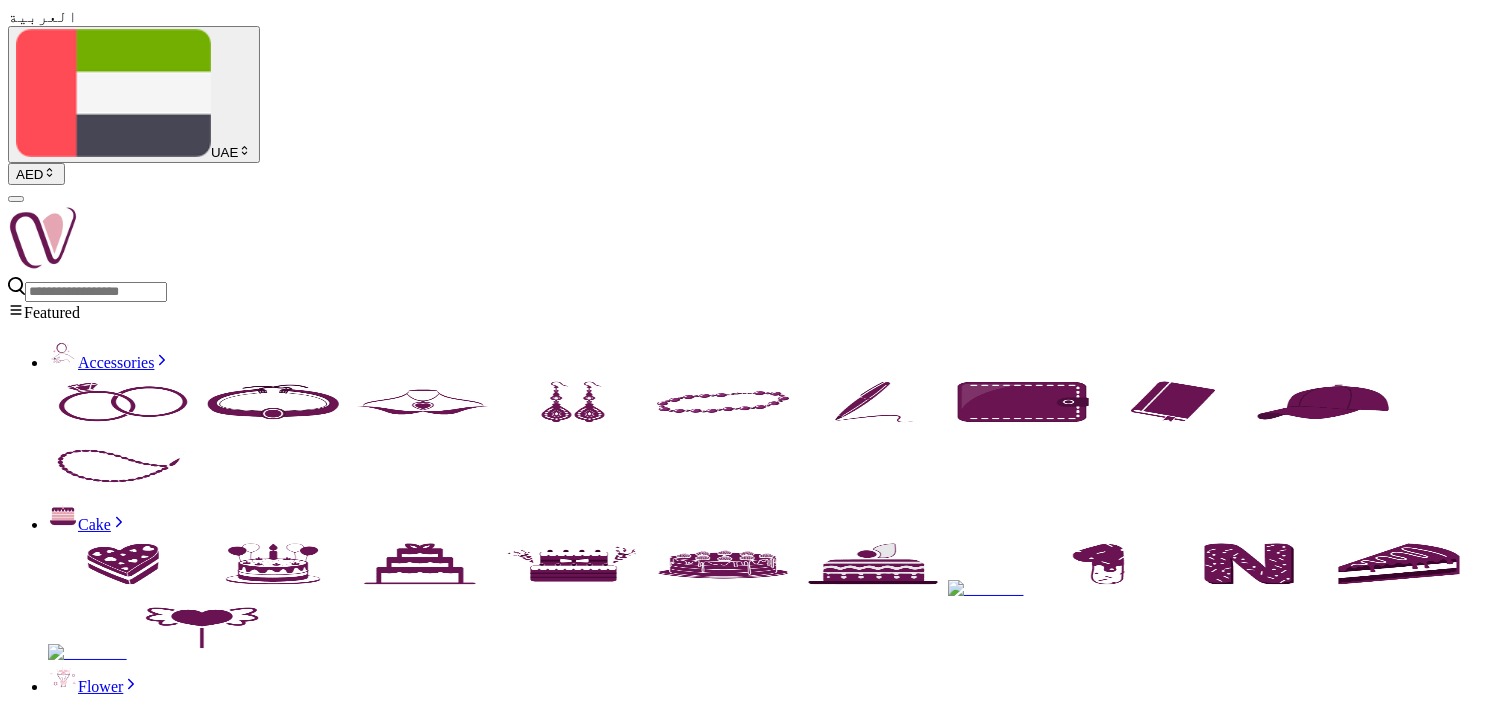 drag, startPoint x: 842, startPoint y: 245, endPoint x: 1061, endPoint y: 250, distance: 219.05707 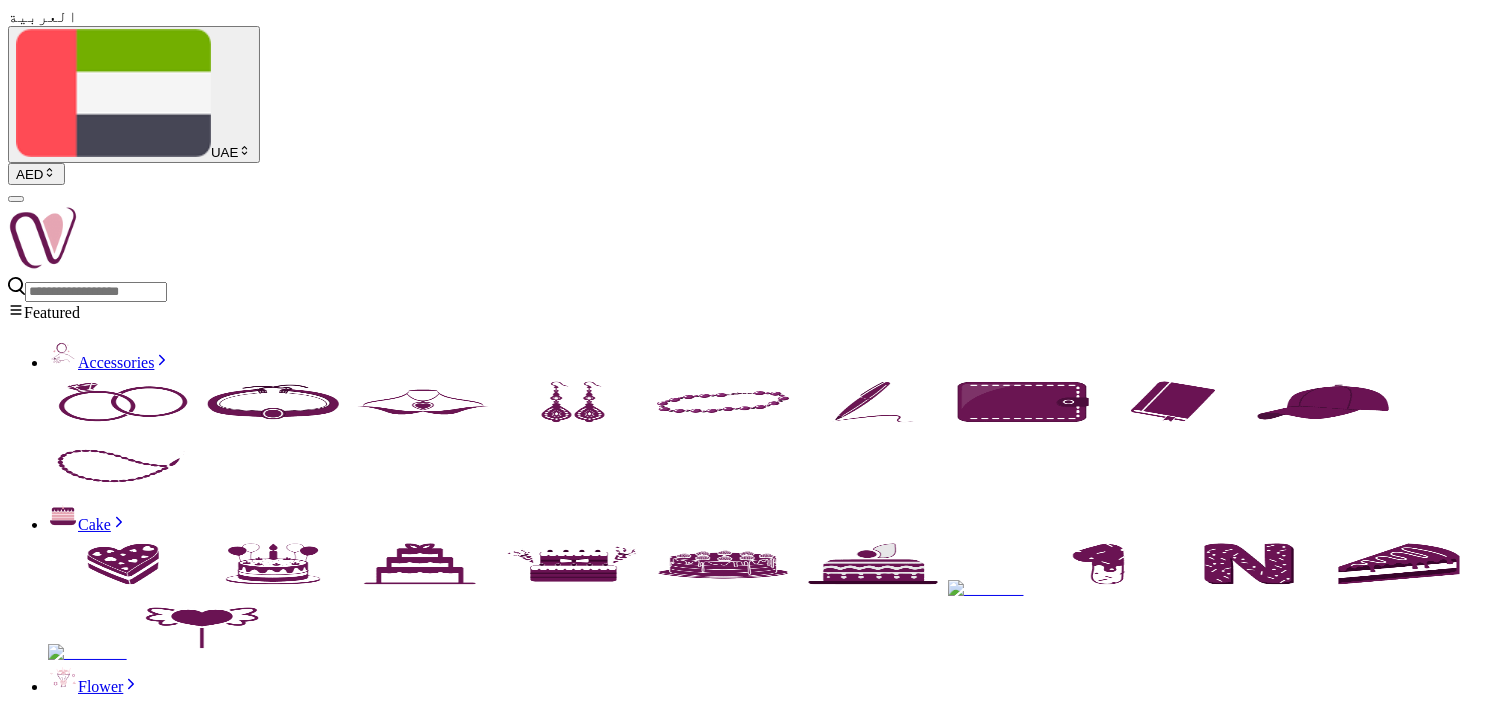 copy on "Patchi Chocolate" 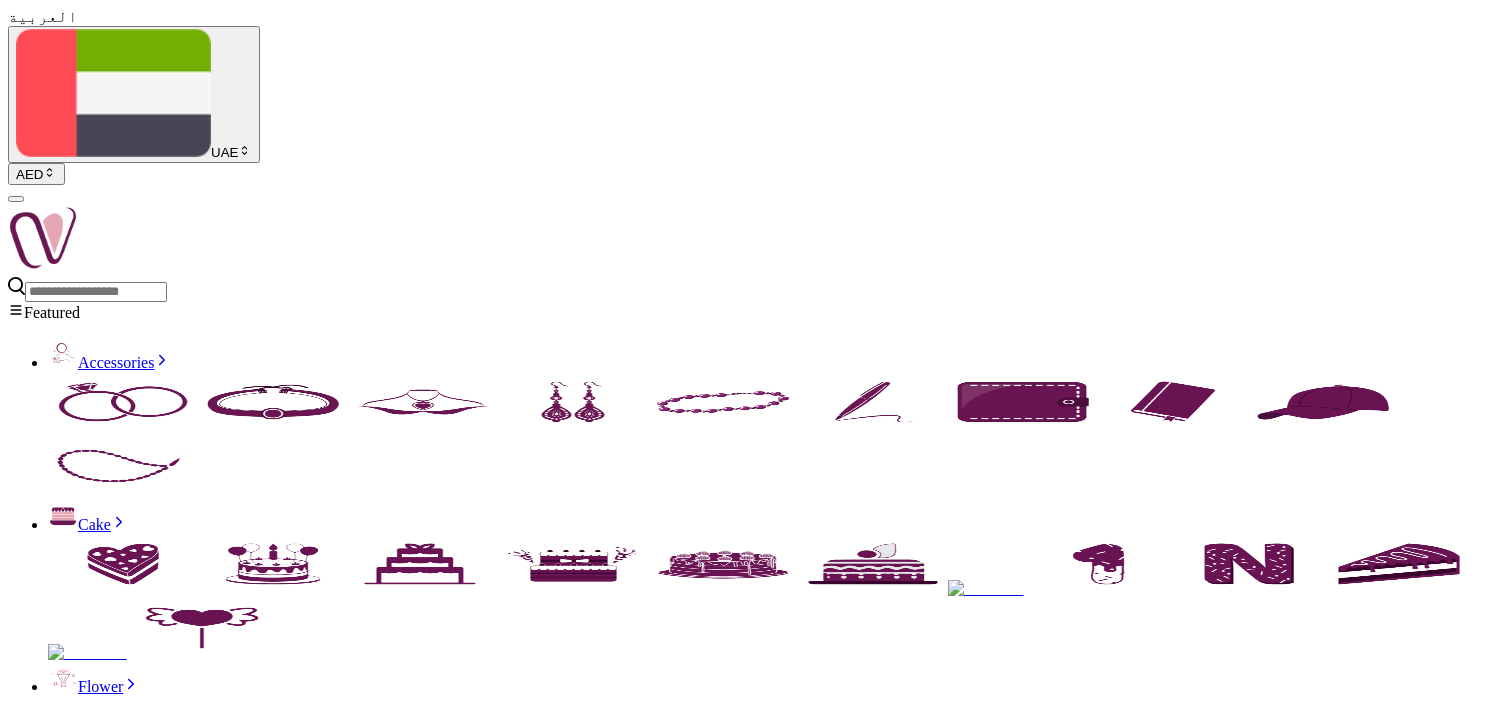 scroll, scrollTop: 0, scrollLeft: 0, axis: both 